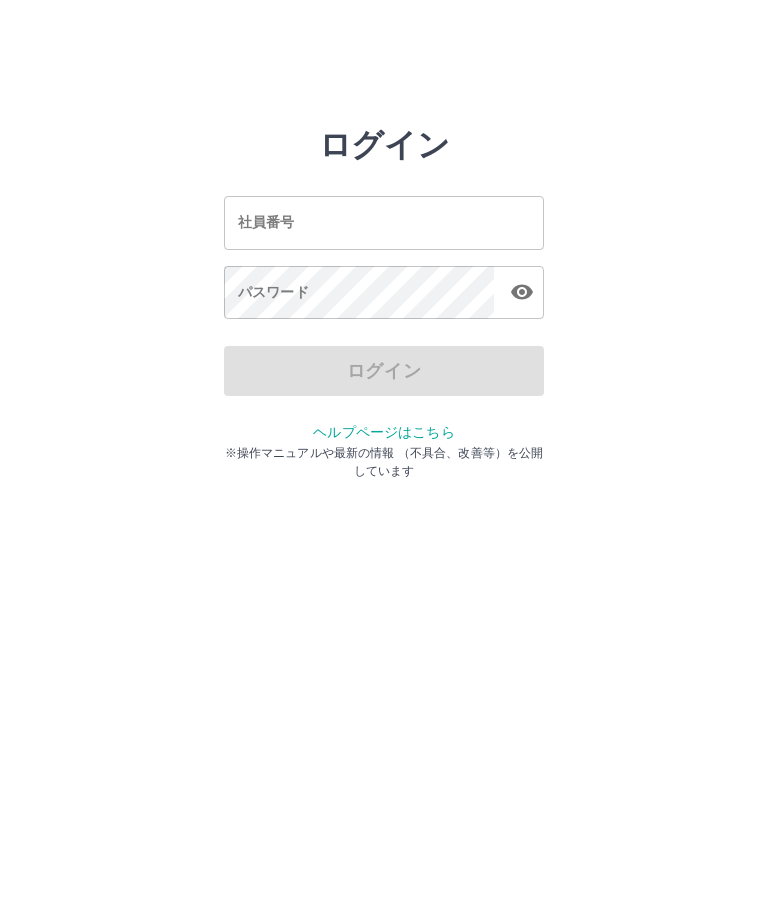 scroll, scrollTop: 0, scrollLeft: 0, axis: both 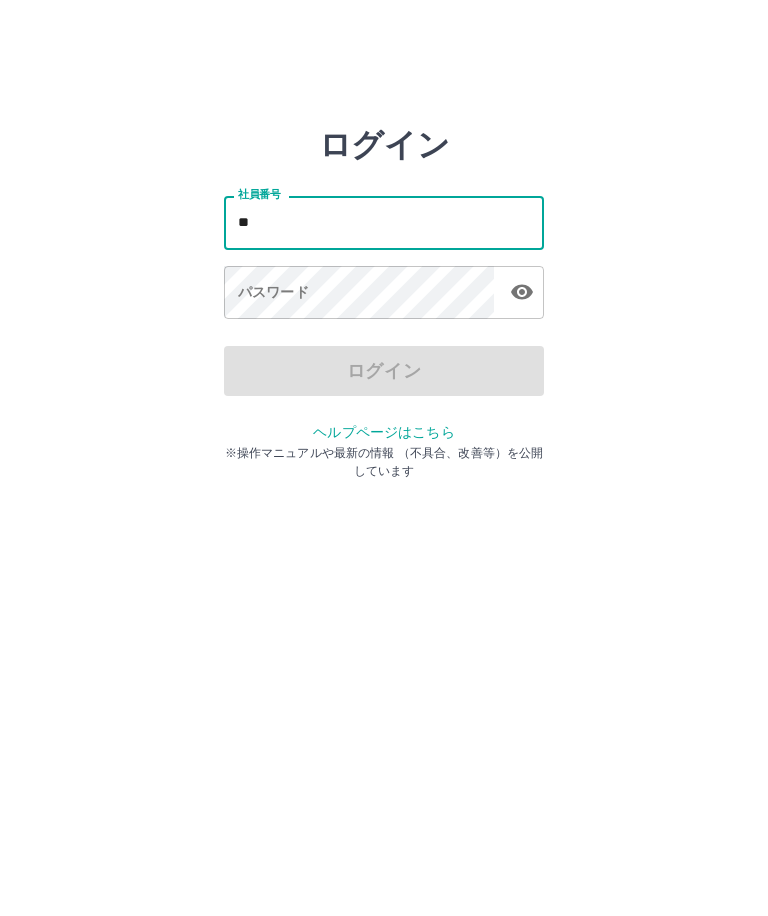 type on "*" 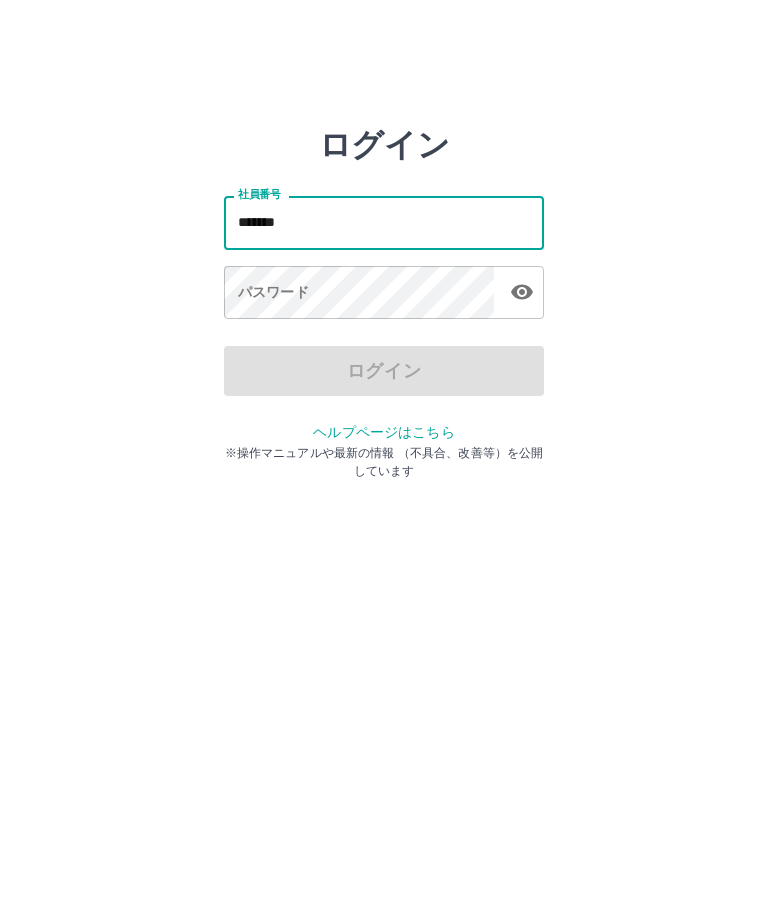 type on "*******" 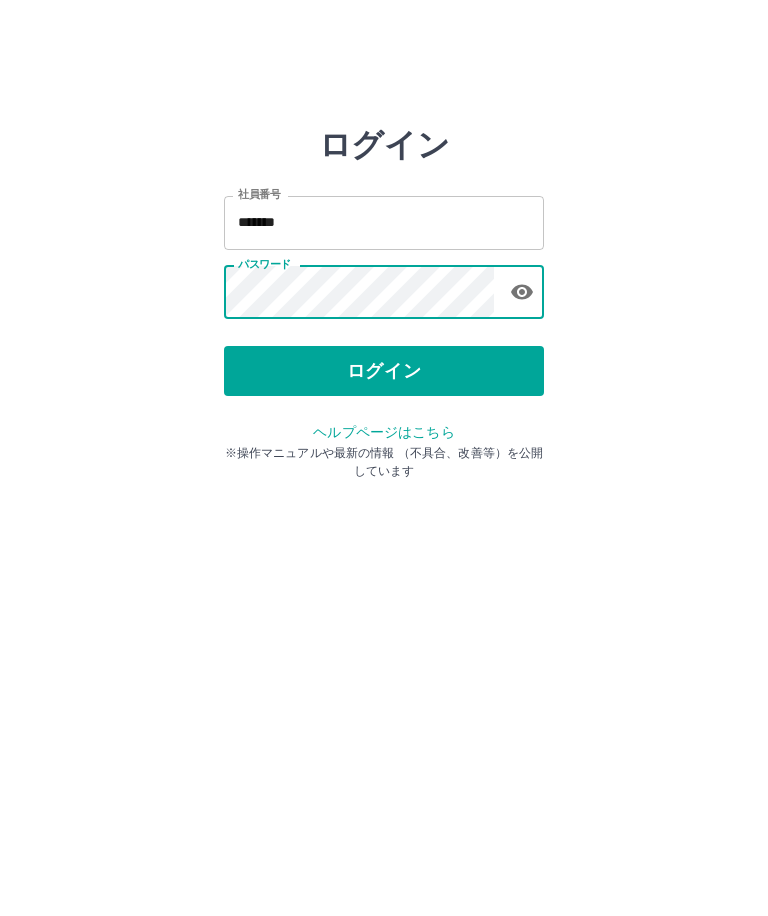 click on "ログイン" at bounding box center [384, 371] 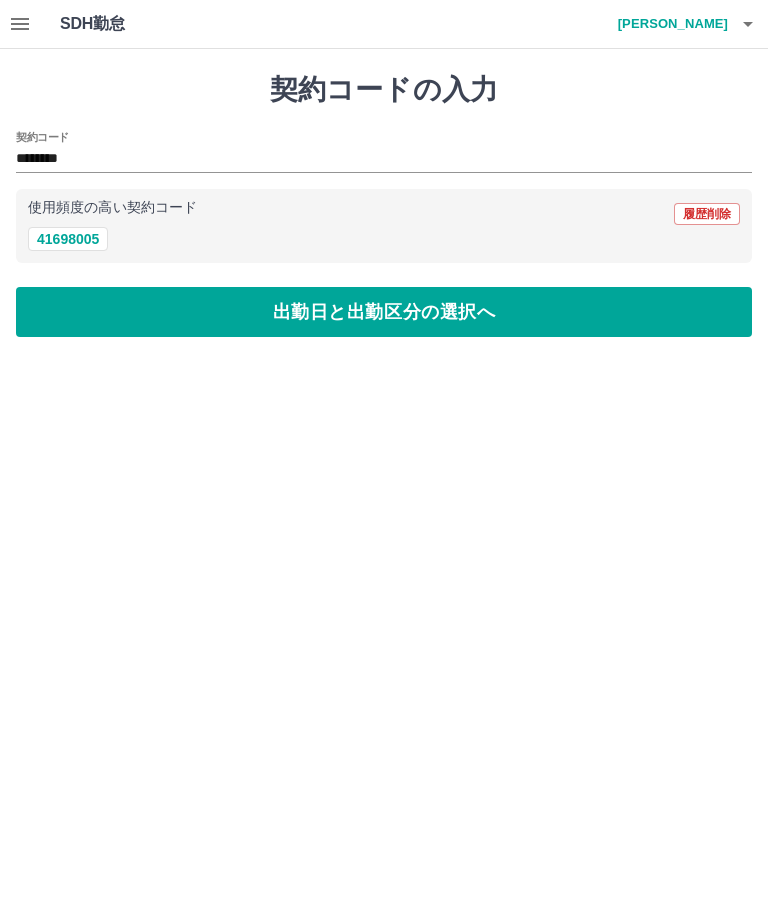 scroll, scrollTop: 0, scrollLeft: 0, axis: both 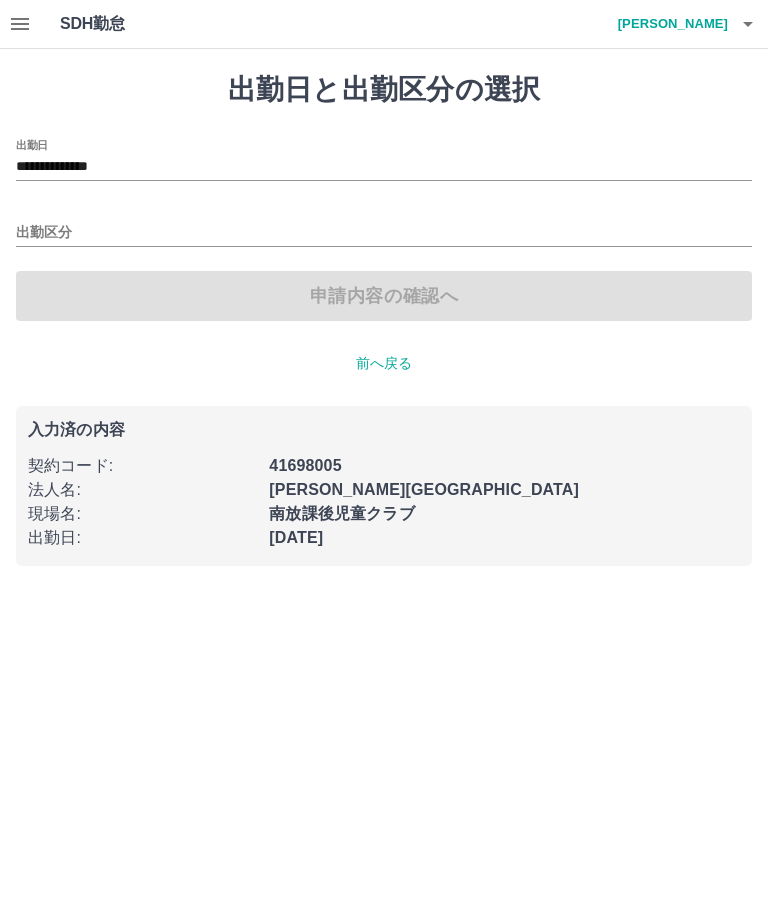 click on "出勤区分" at bounding box center (384, 233) 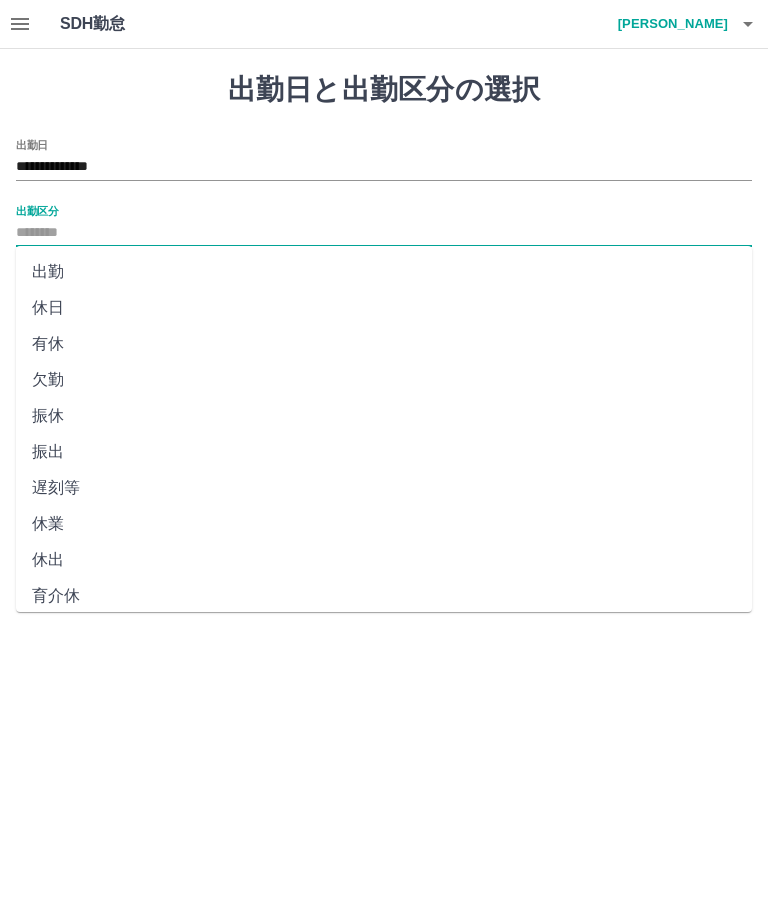 click on "出勤" at bounding box center [384, 272] 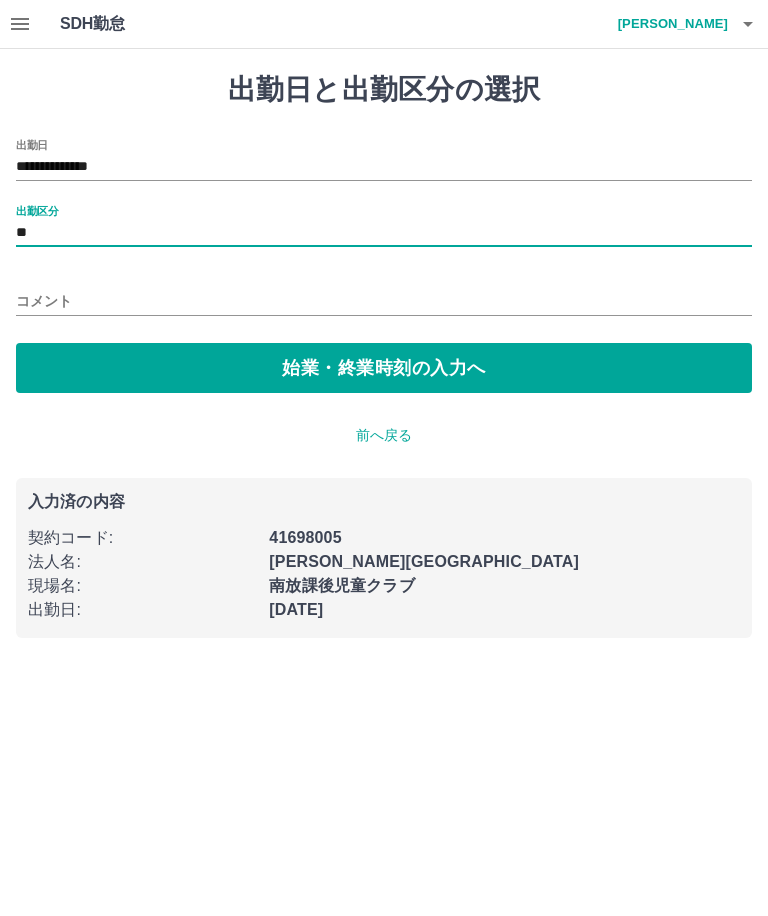 click on "始業・終業時刻の入力へ" at bounding box center [384, 368] 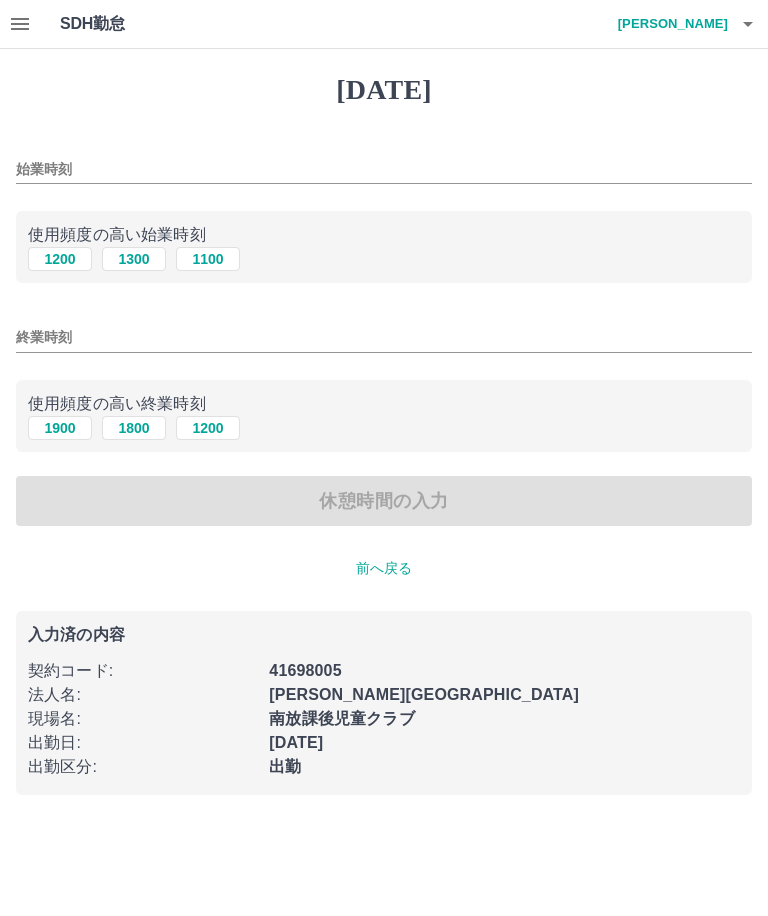 click on "1300" at bounding box center (134, 259) 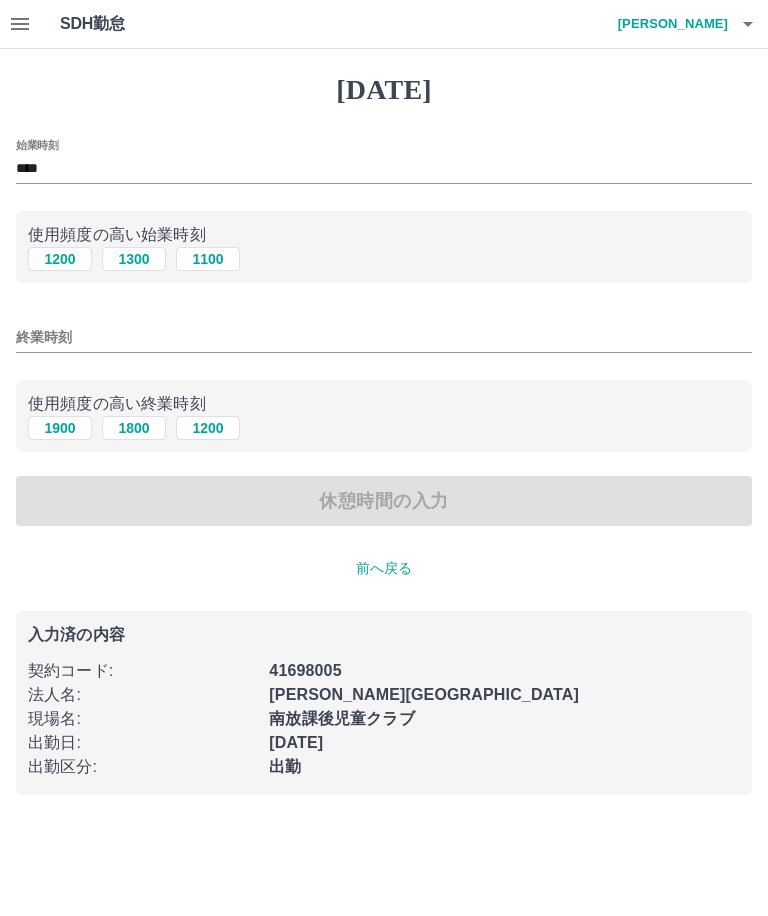 click on "1800" at bounding box center (134, 428) 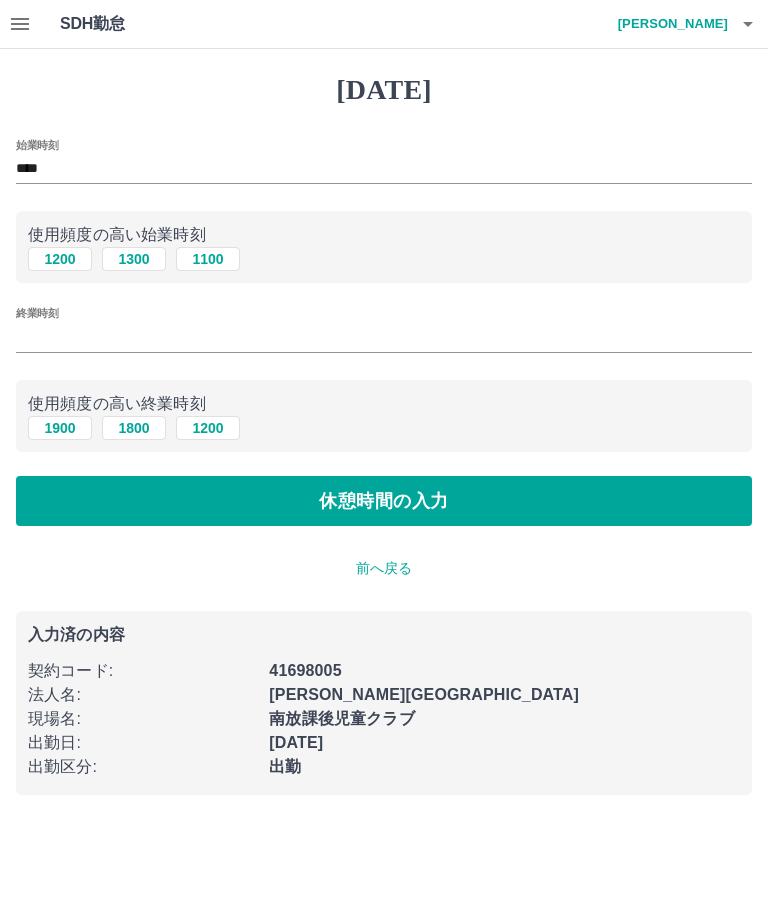 type on "****" 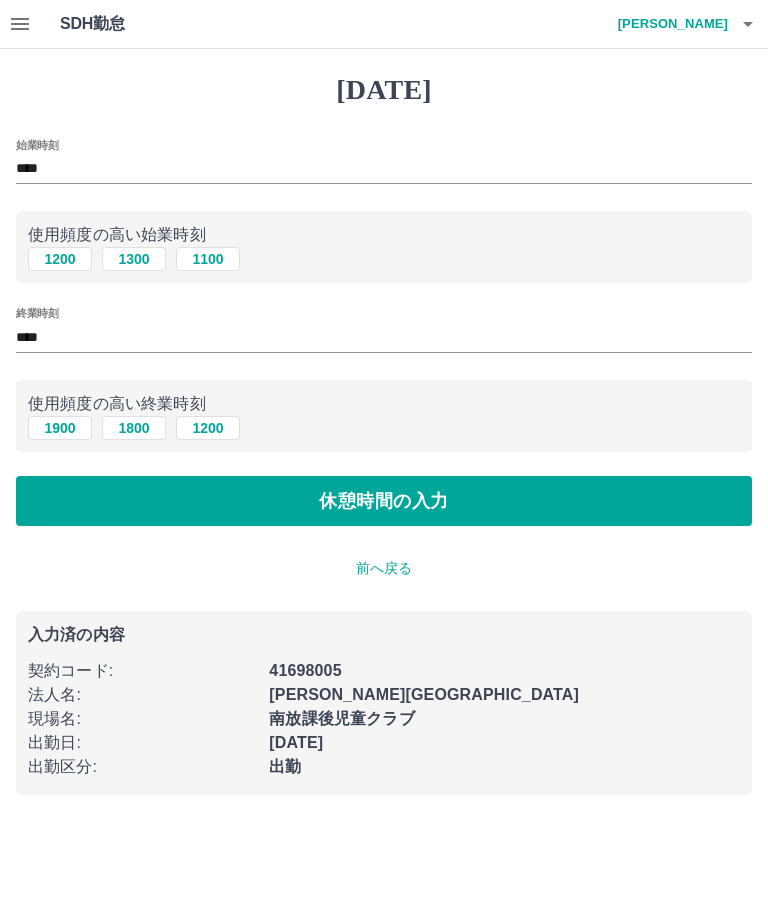 click on "休憩時間の入力" at bounding box center [384, 501] 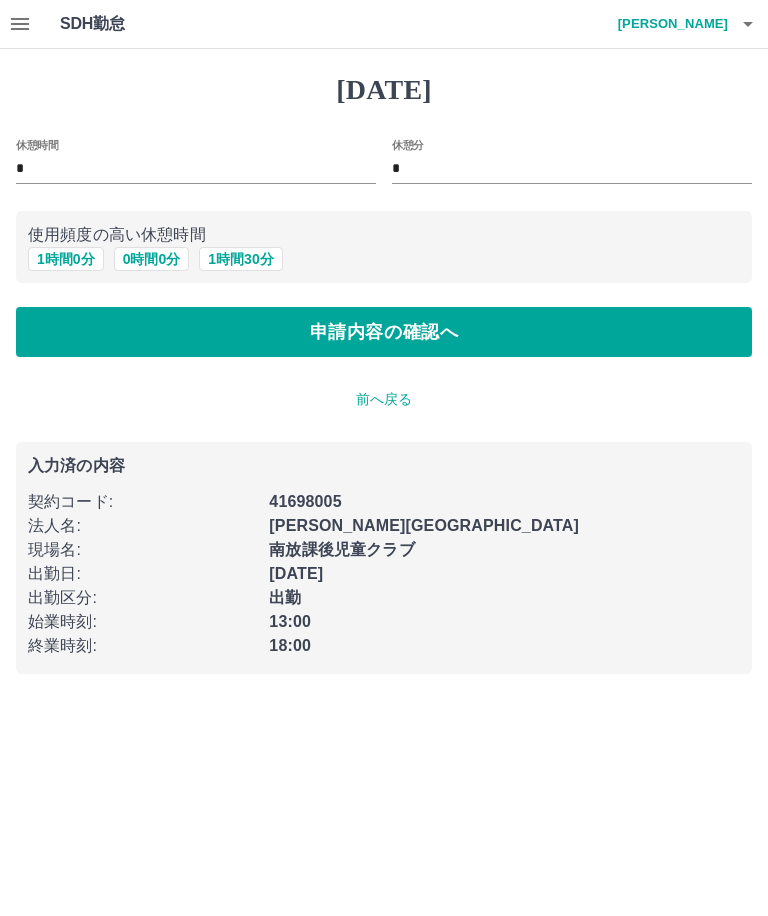 click on "申請内容の確認へ" at bounding box center (384, 332) 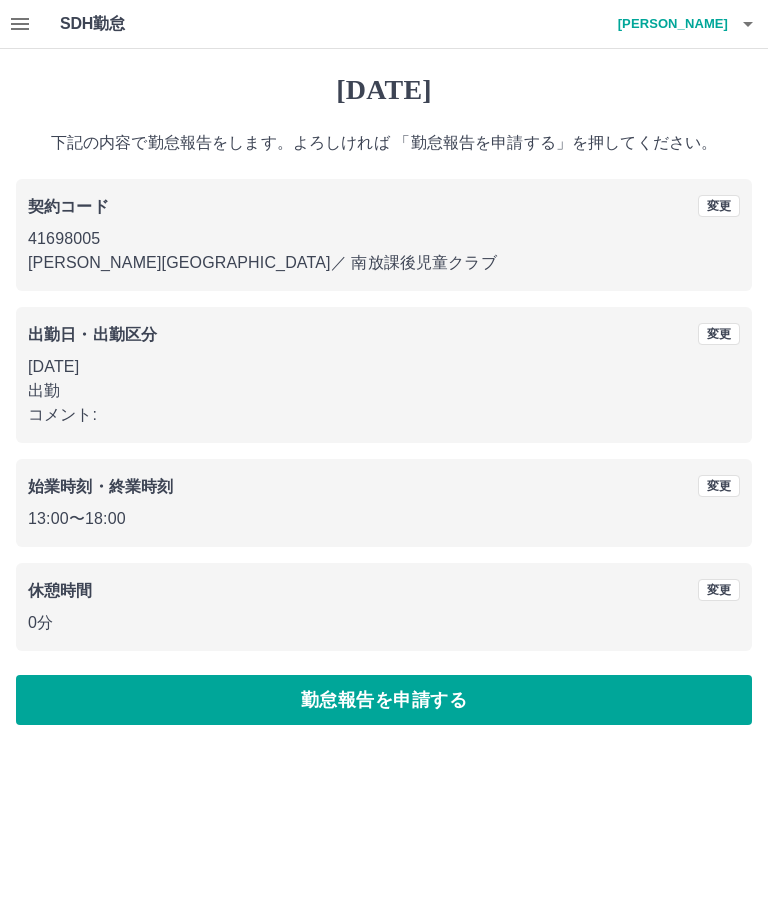 click on "勤怠報告を申請する" at bounding box center (384, 700) 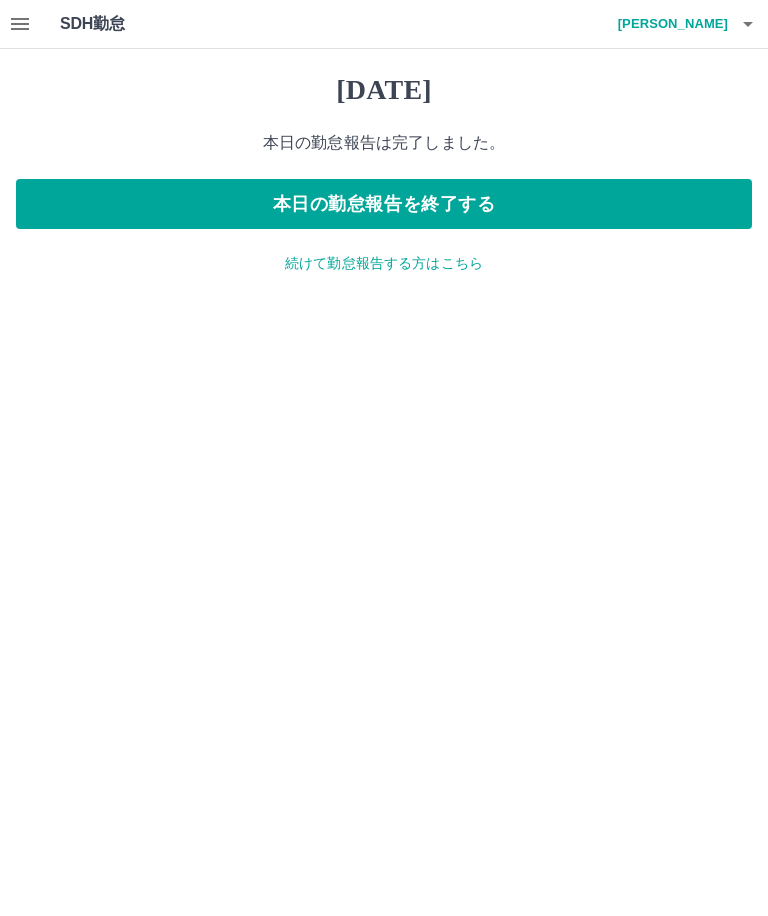 click on "本日の勤怠報告を終了する" at bounding box center (384, 204) 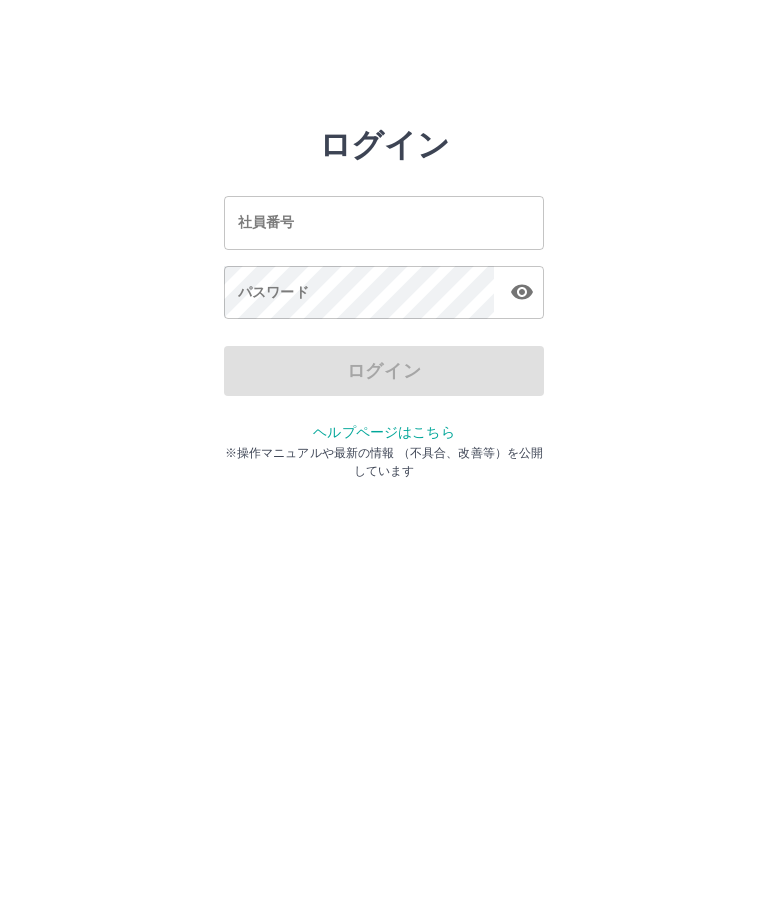scroll, scrollTop: 0, scrollLeft: 0, axis: both 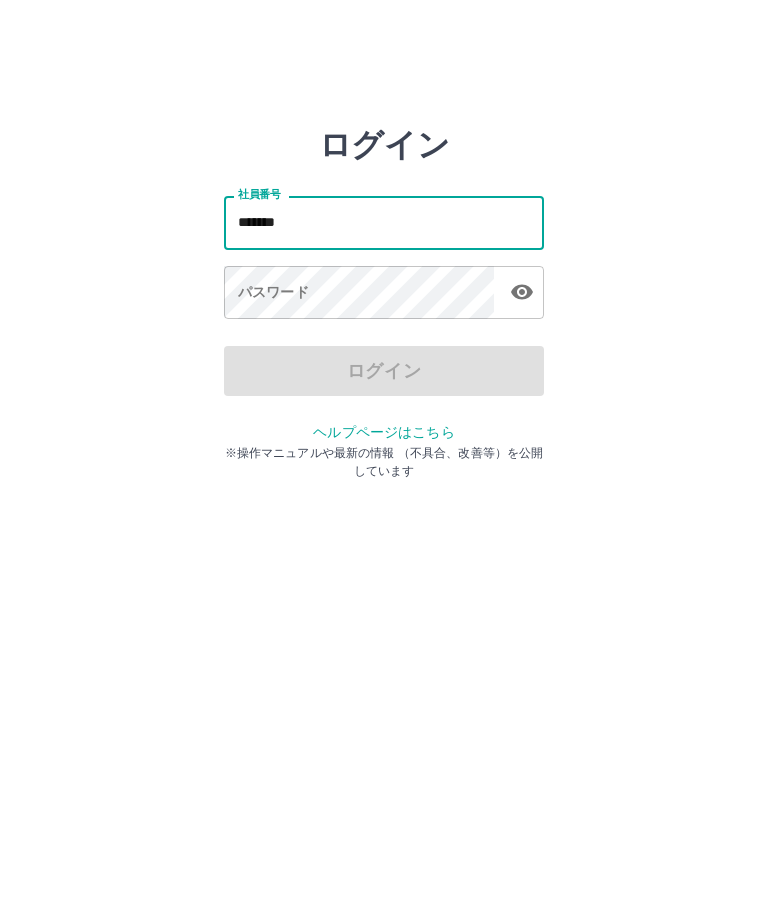 type on "*******" 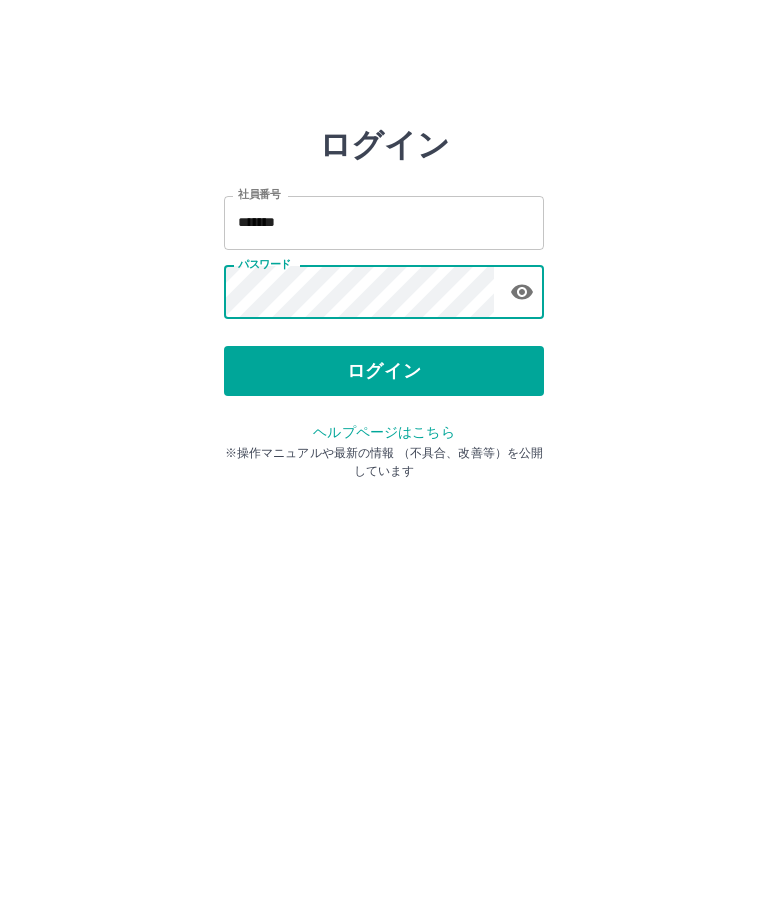 click on "ログイン" at bounding box center (384, 371) 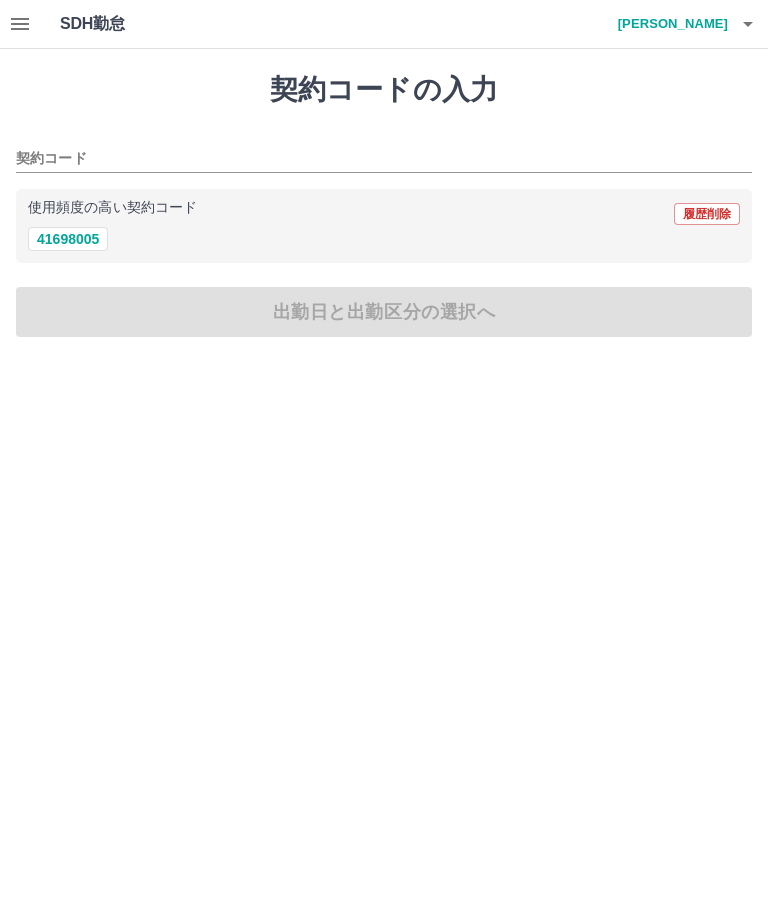 scroll, scrollTop: 0, scrollLeft: 0, axis: both 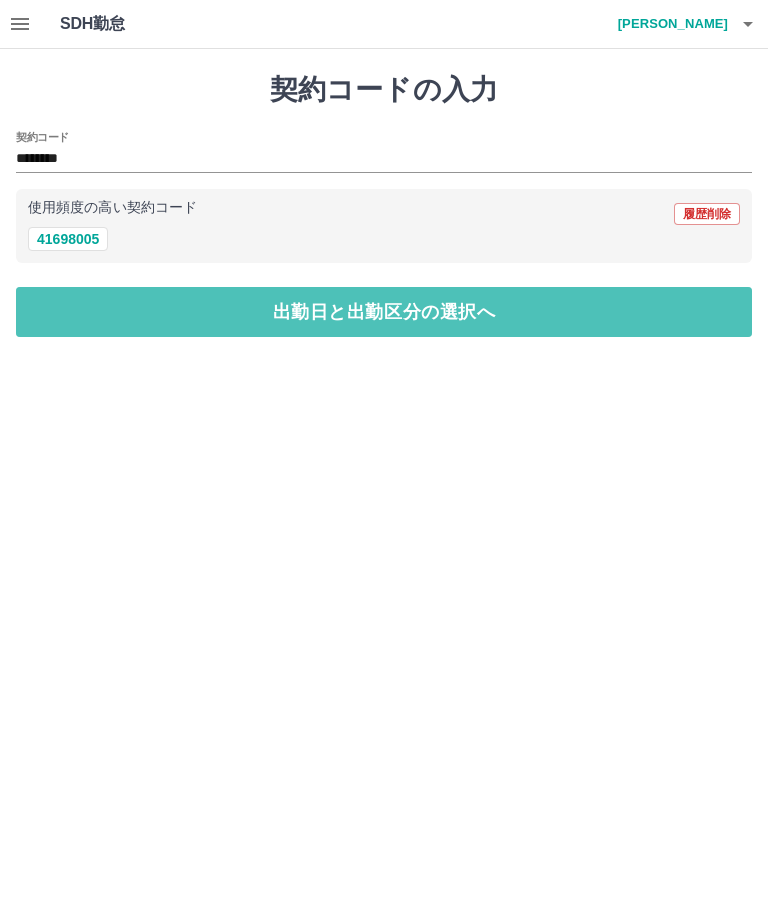 click on "出勤日と出勤区分の選択へ" at bounding box center [384, 312] 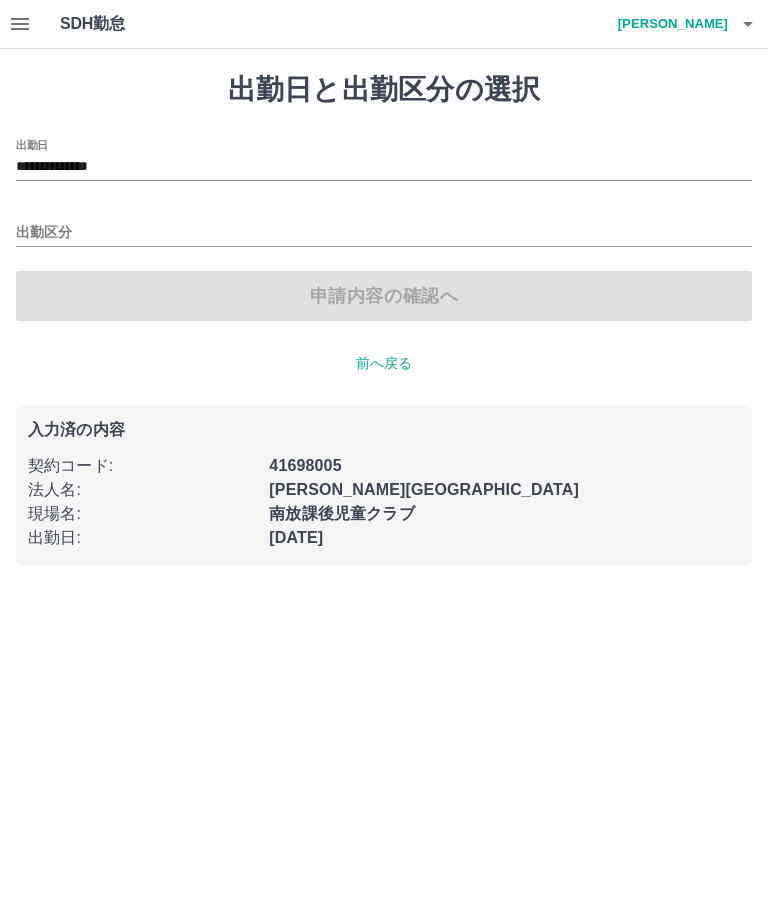 click on "出勤区分" at bounding box center [384, 233] 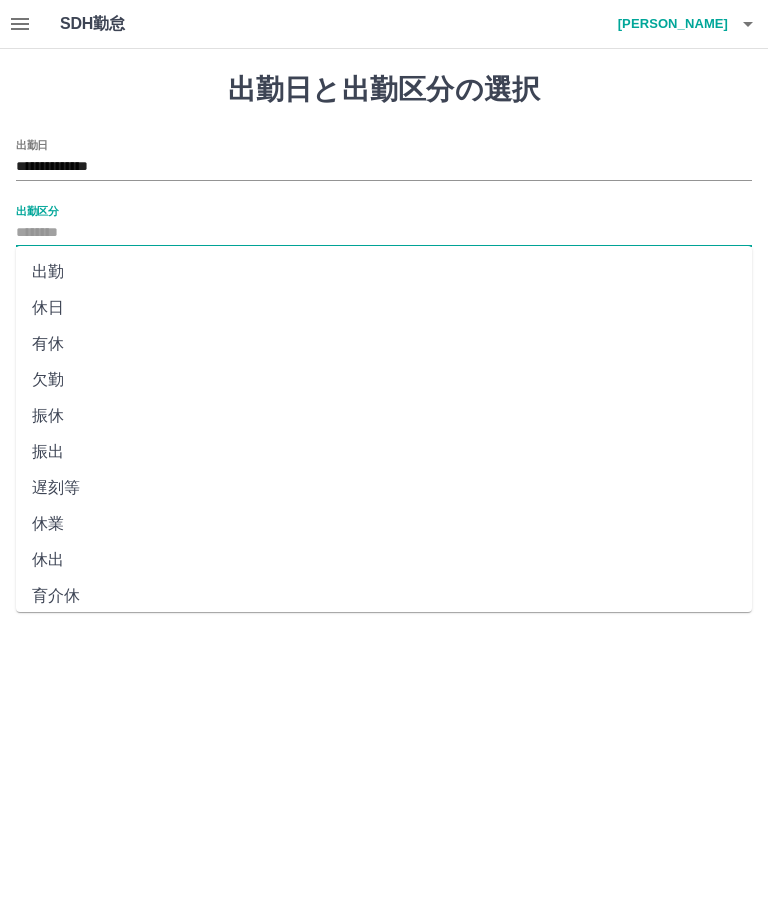 click on "出勤" at bounding box center [384, 272] 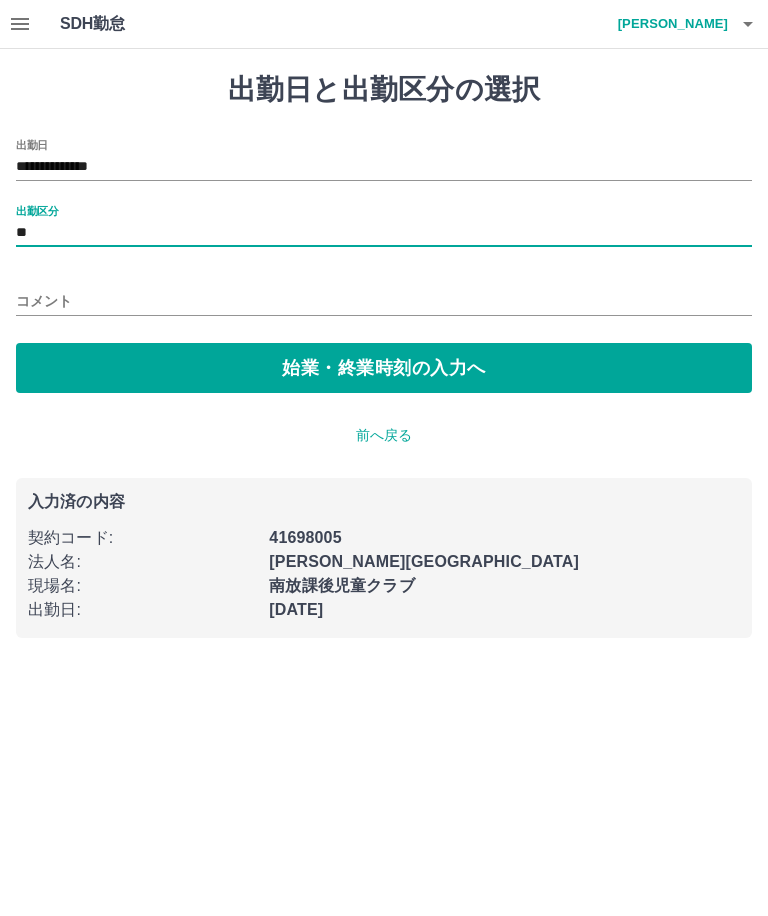 click on "始業・終業時刻の入力へ" at bounding box center [384, 368] 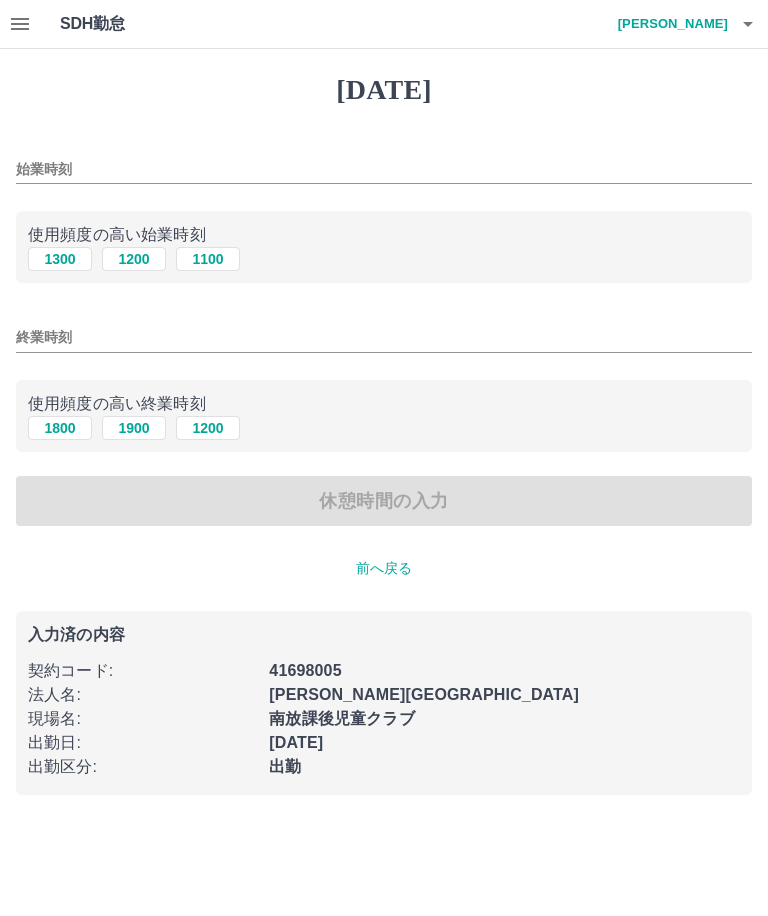 click on "1300" at bounding box center (60, 259) 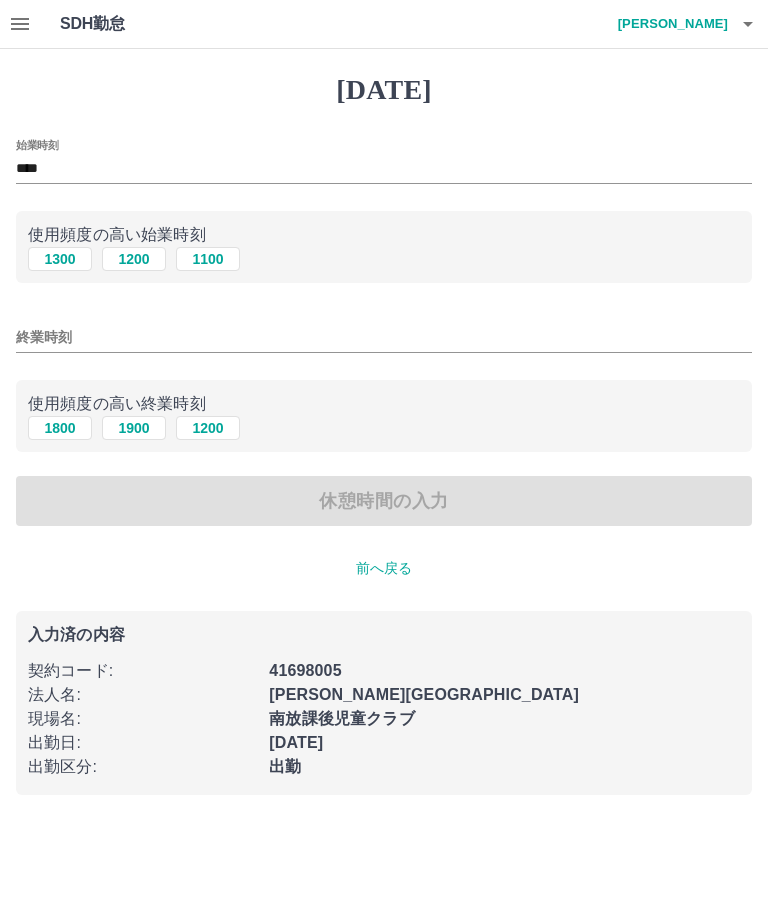 click on "1800" at bounding box center [60, 428] 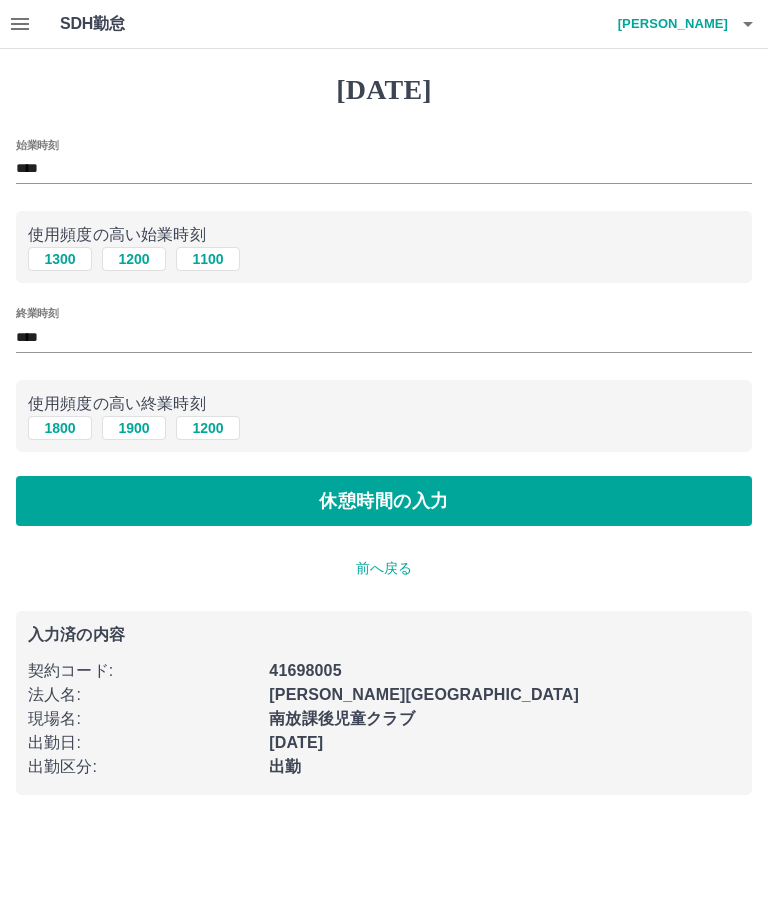 click on "休憩時間の入力" at bounding box center [384, 501] 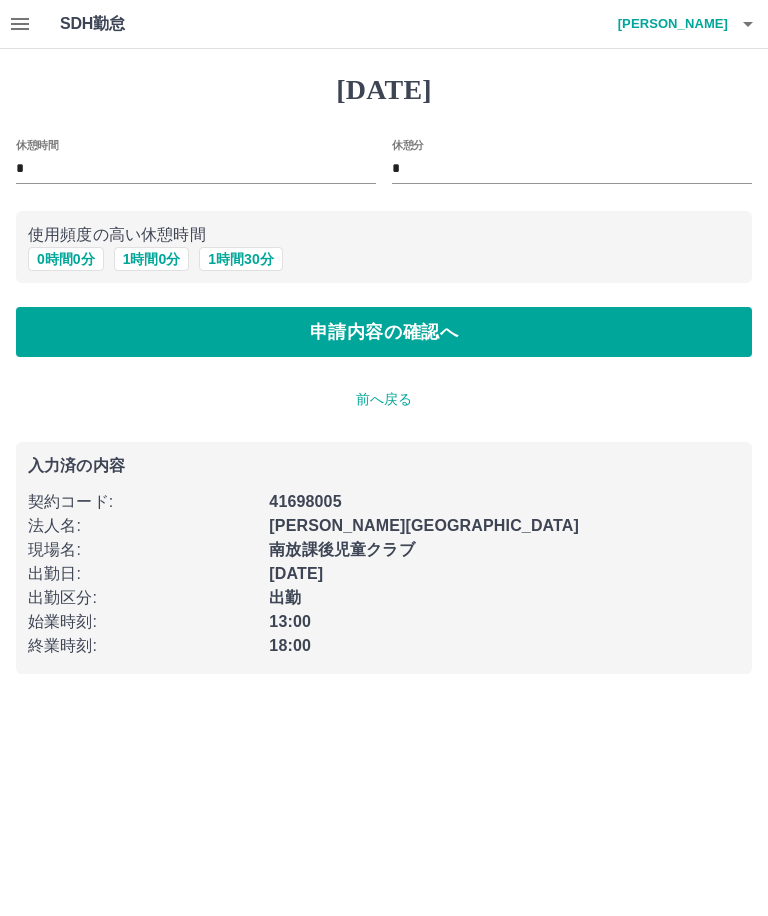 click on "0 時間 0 分" at bounding box center [66, 259] 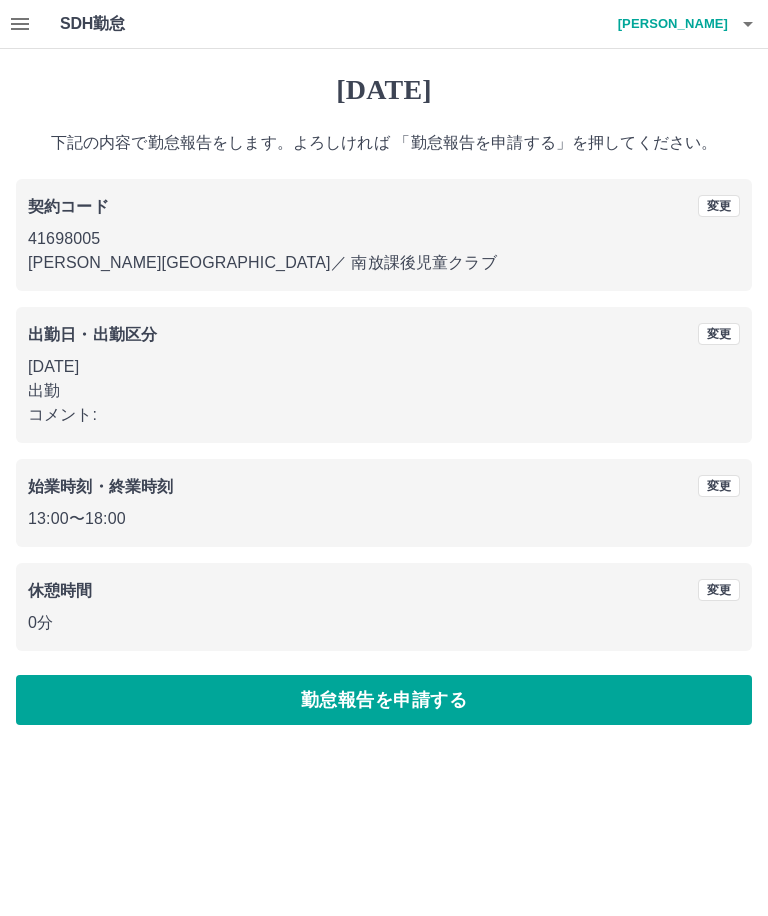 click on "勤怠報告を申請する" at bounding box center (384, 700) 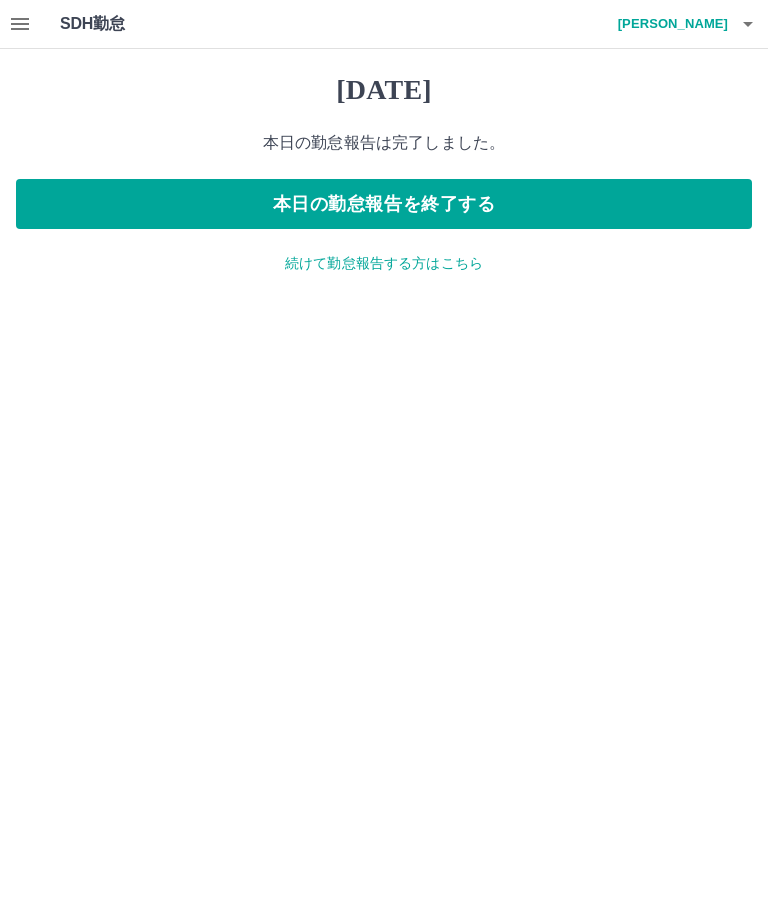 click on "続けて勤怠報告する方はこちら" at bounding box center [384, 263] 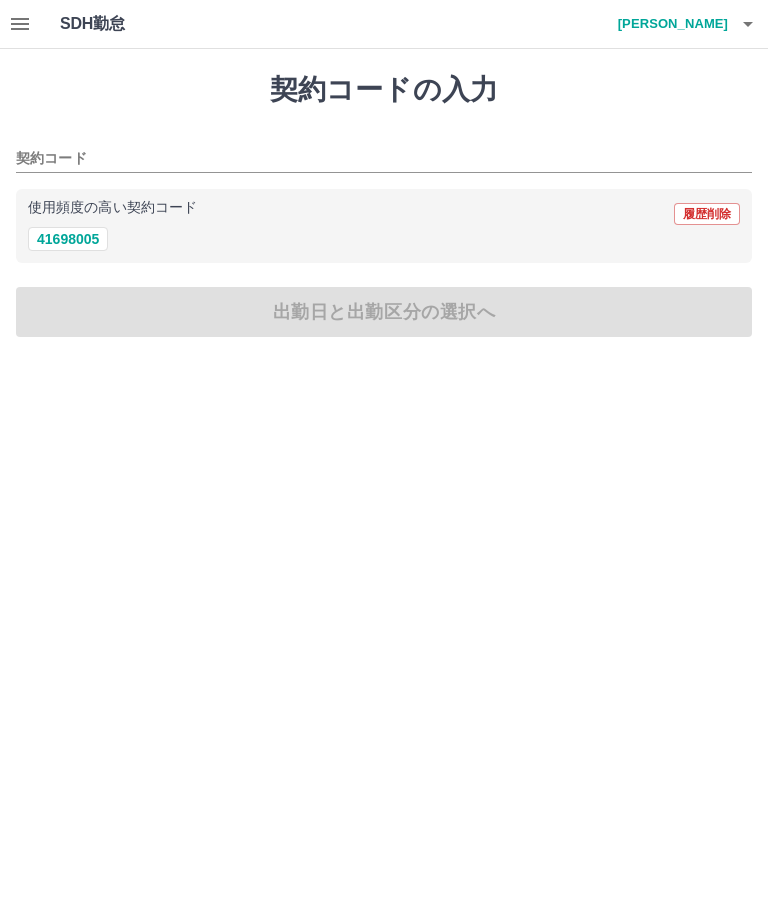 click on "41698005" at bounding box center (68, 239) 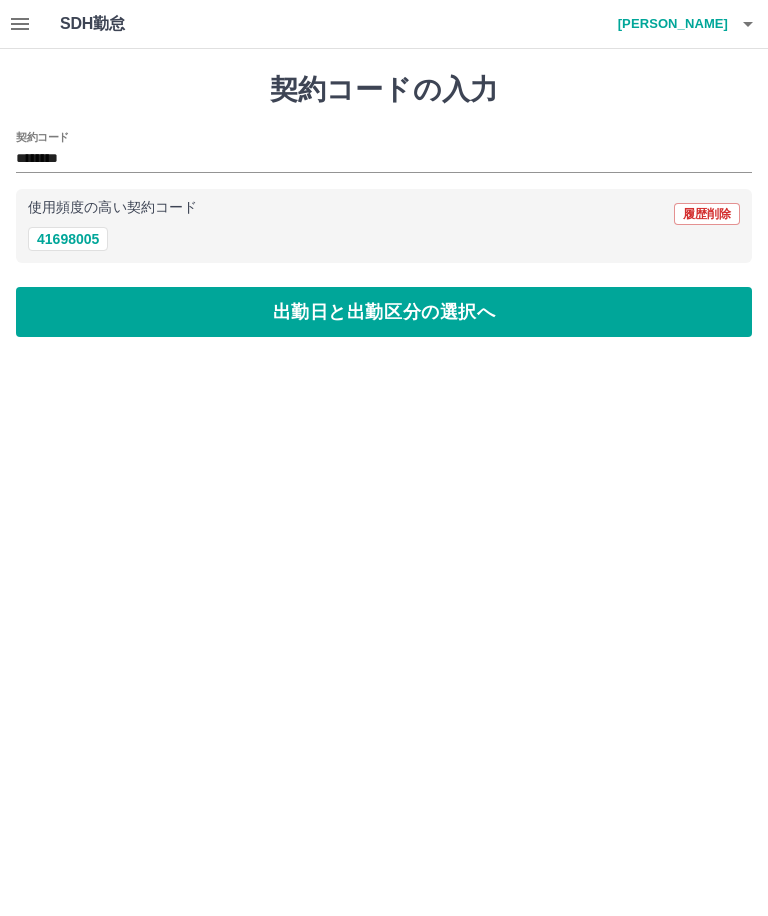click on "出勤日と出勤区分の選択へ" at bounding box center (384, 312) 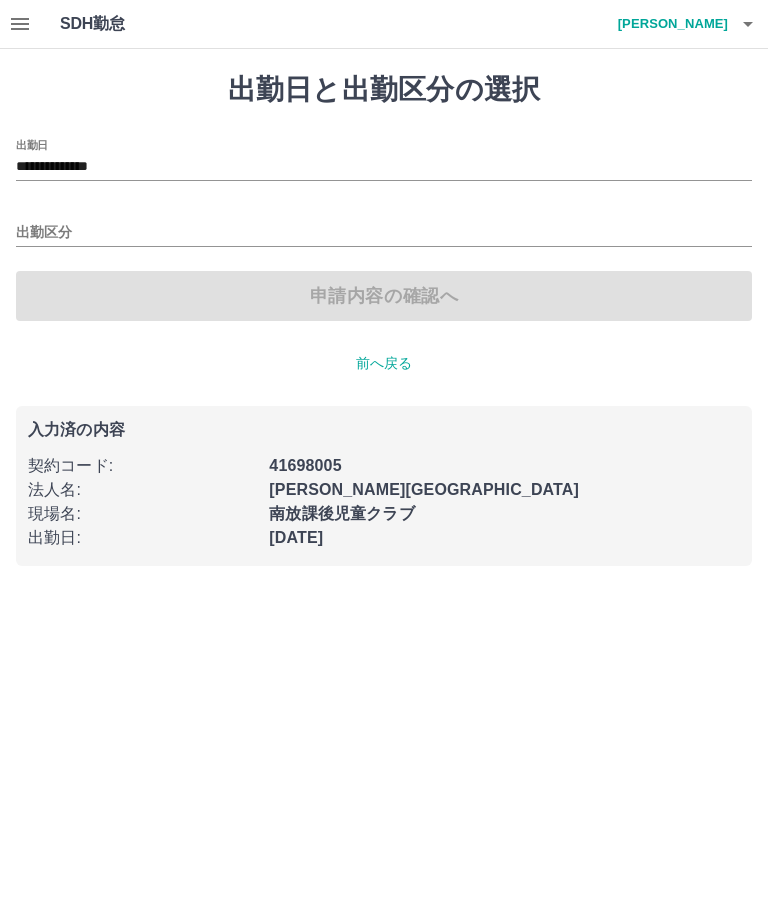 click on "出勤区分" at bounding box center [384, 233] 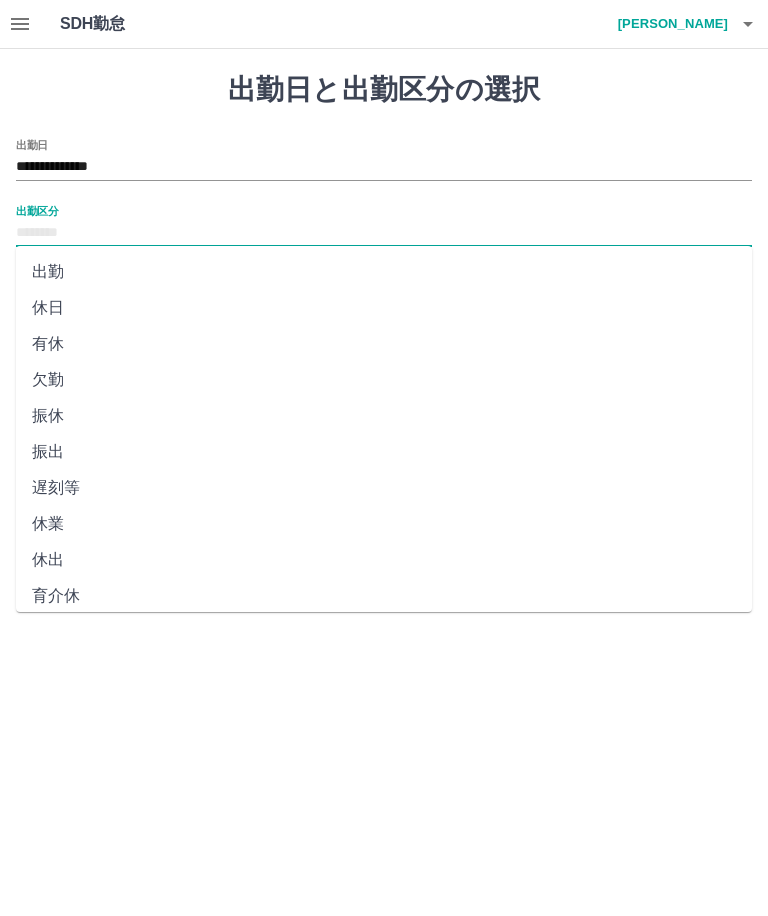 click on "出勤" at bounding box center [384, 272] 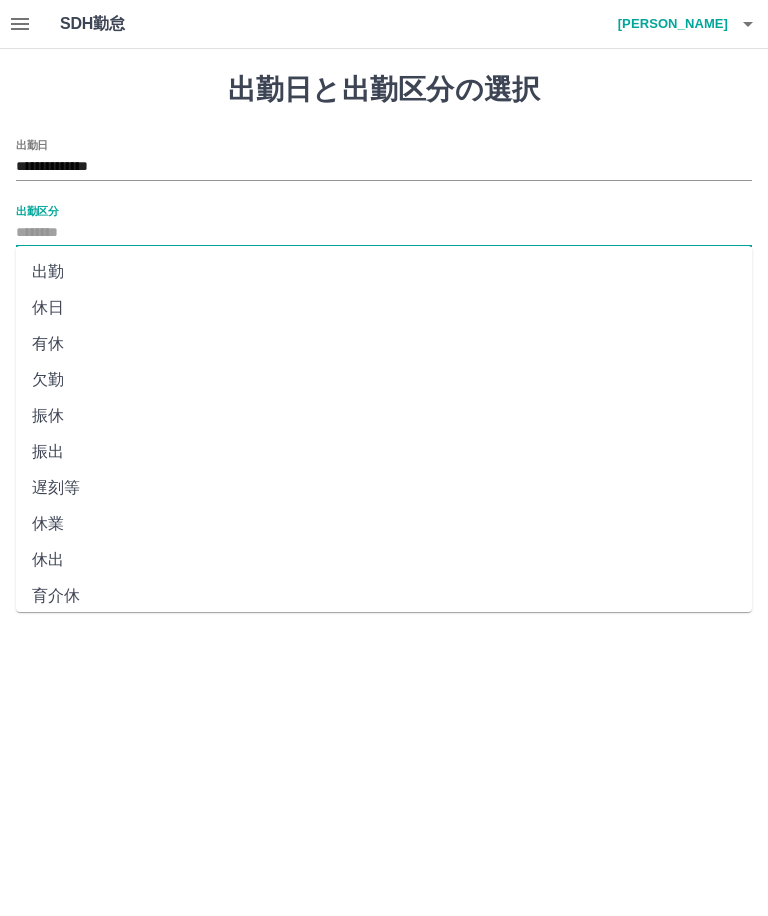 type on "**" 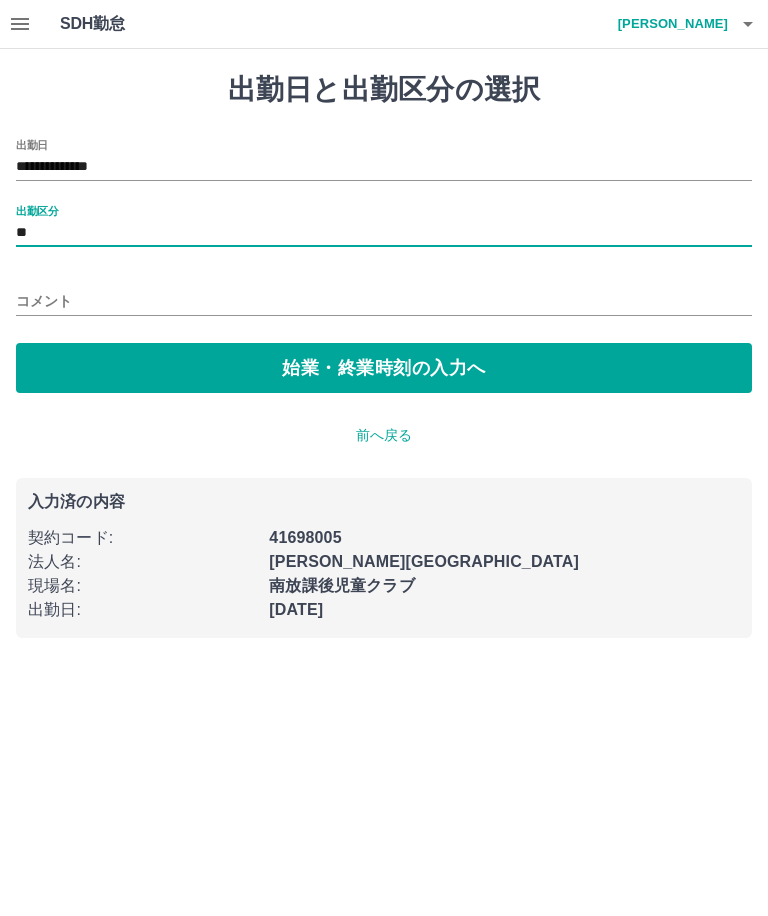 click on "始業・終業時刻の入力へ" at bounding box center [384, 368] 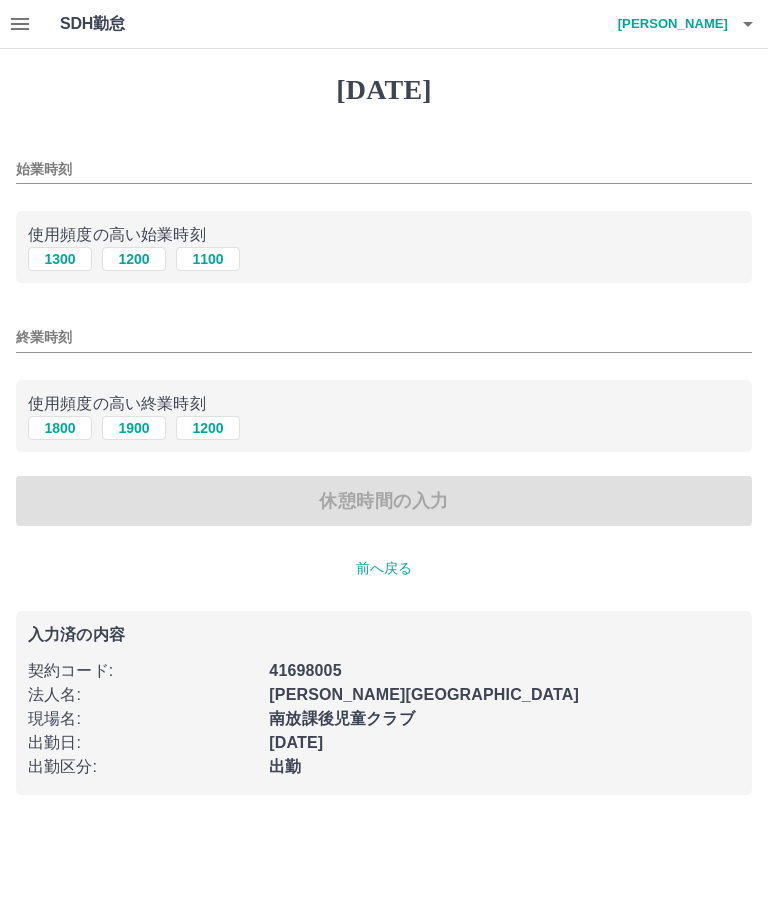 click on "1300" at bounding box center [60, 259] 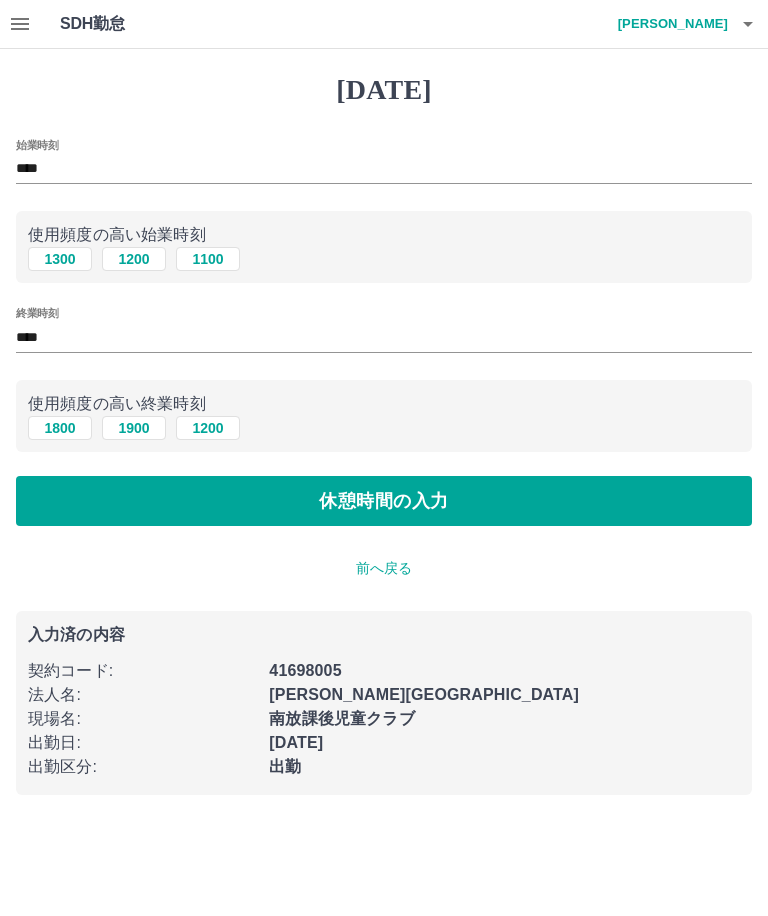 click on "休憩時間の入力" at bounding box center [384, 501] 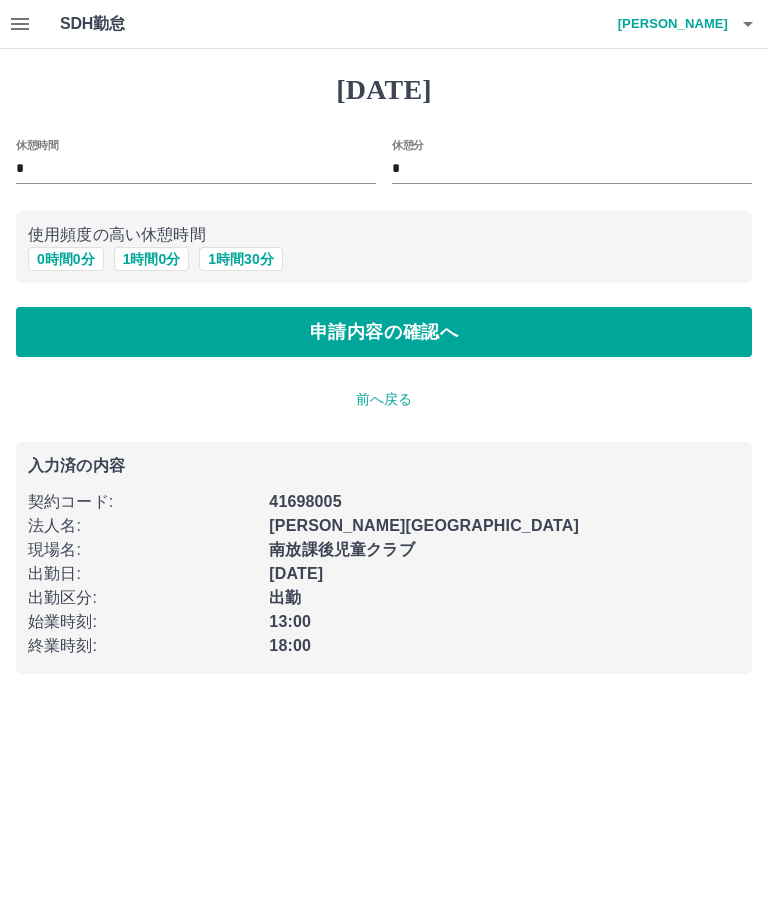 click on "申請内容の確認へ" at bounding box center (384, 332) 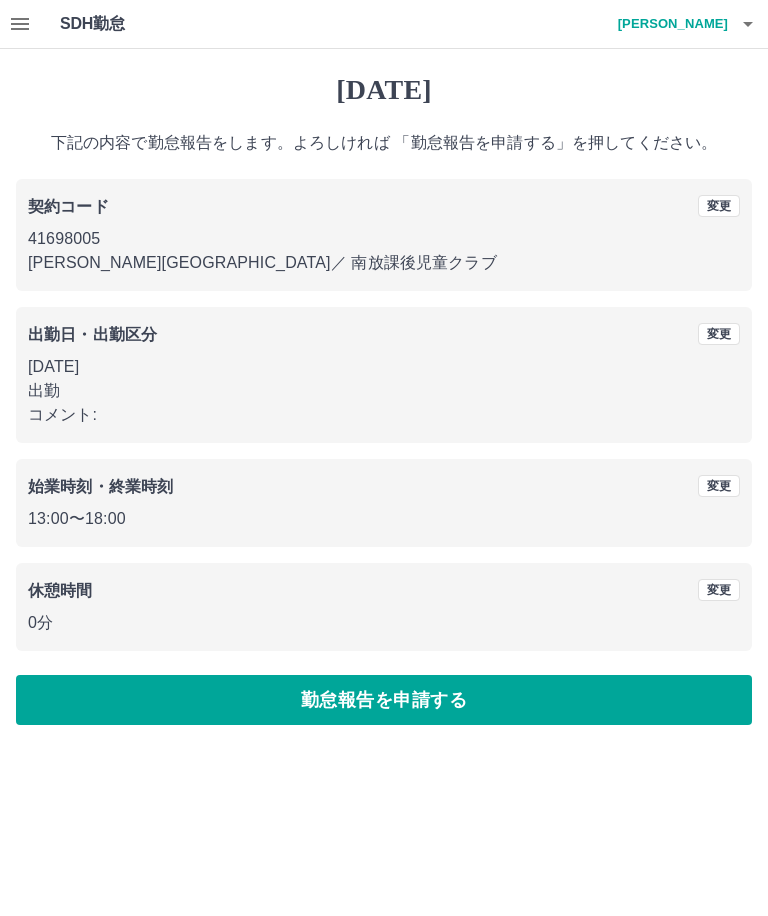 click on "勤怠報告を申請する" at bounding box center [384, 700] 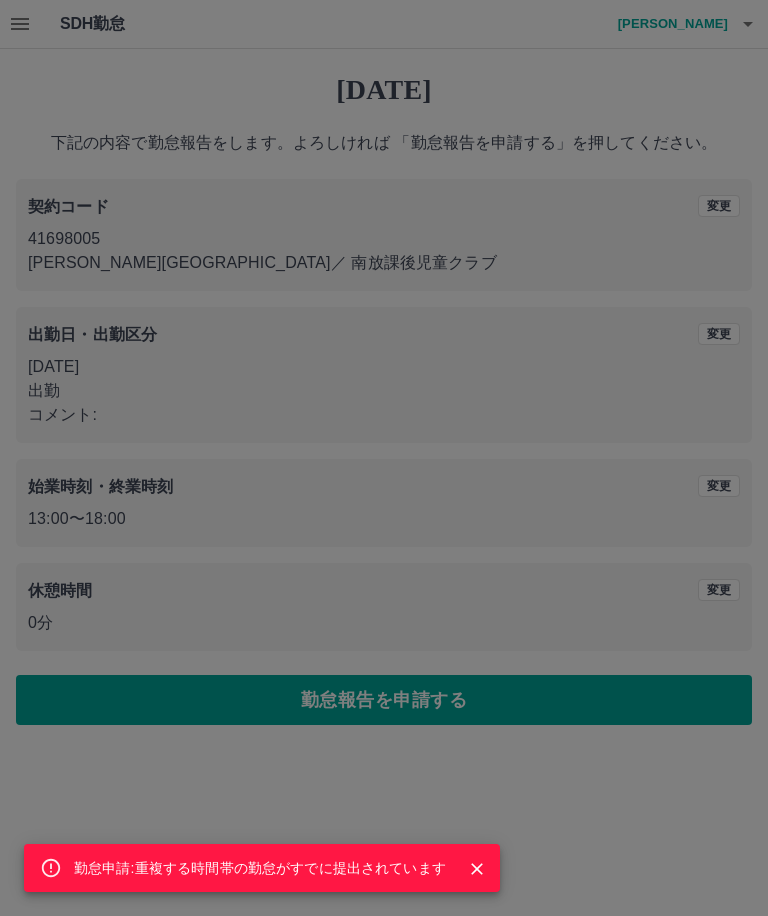 click at bounding box center (477, 869) 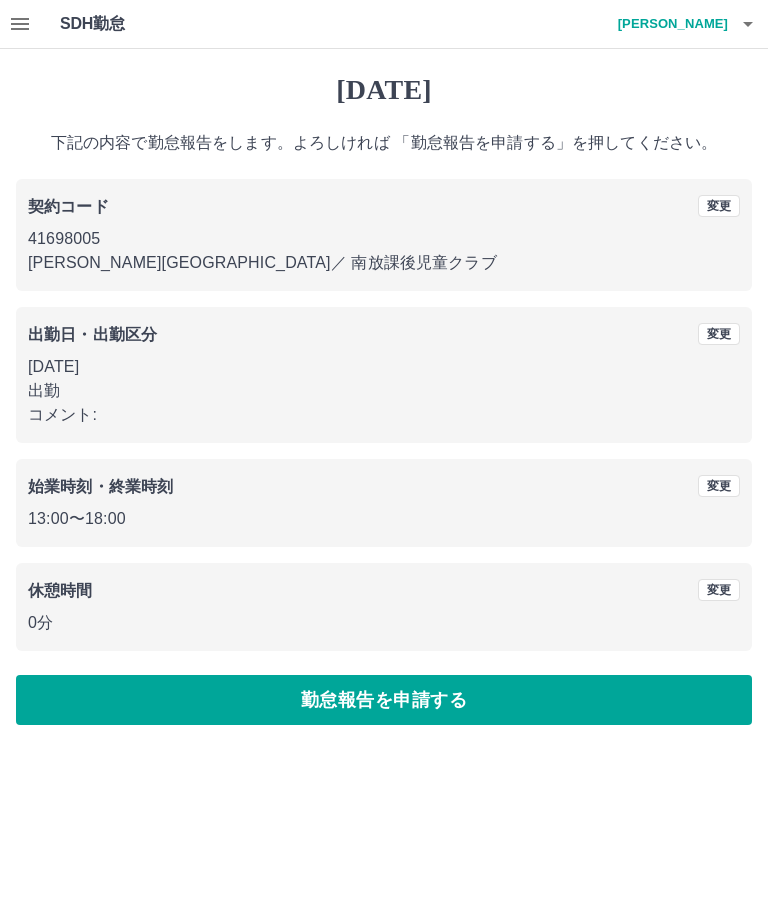 click on "勤怠報告を申請する" at bounding box center (384, 700) 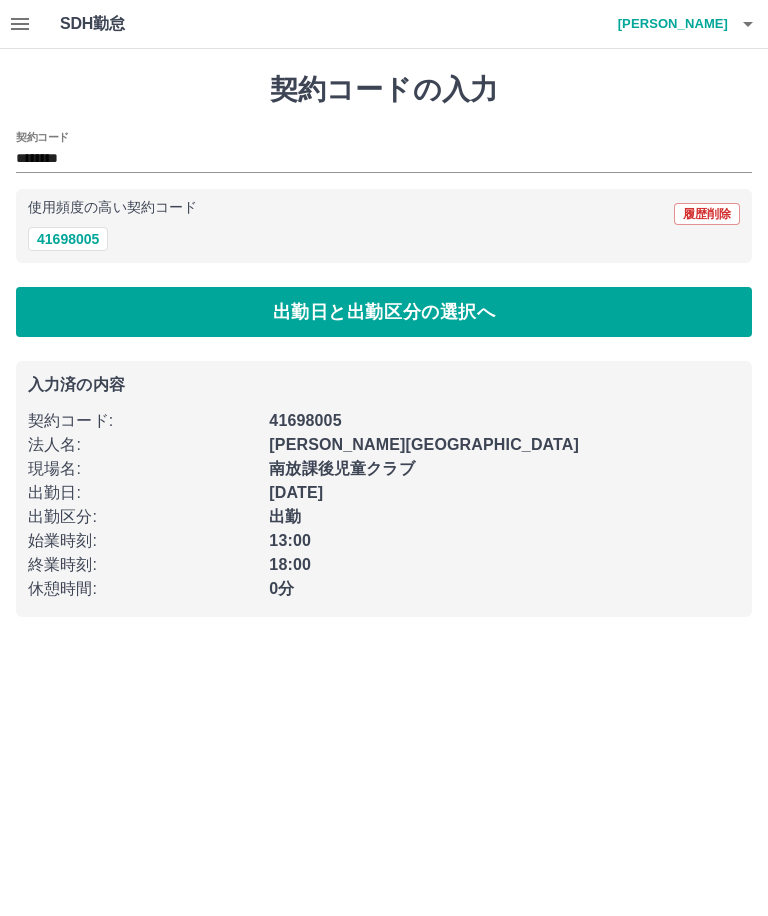 scroll, scrollTop: 0, scrollLeft: 0, axis: both 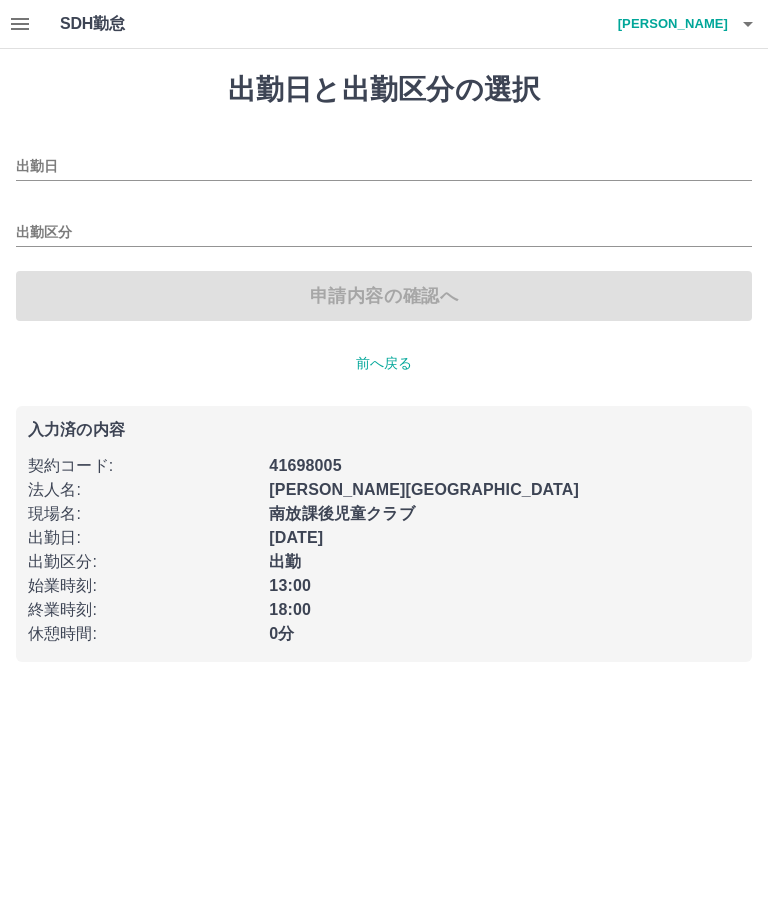 type on "**********" 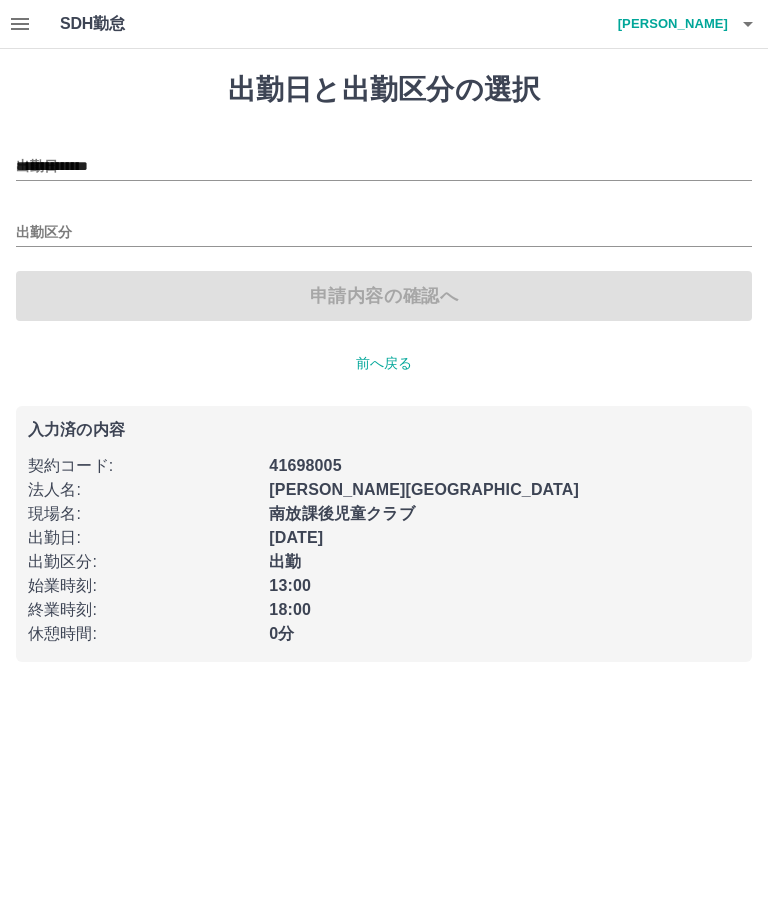 type on "**" 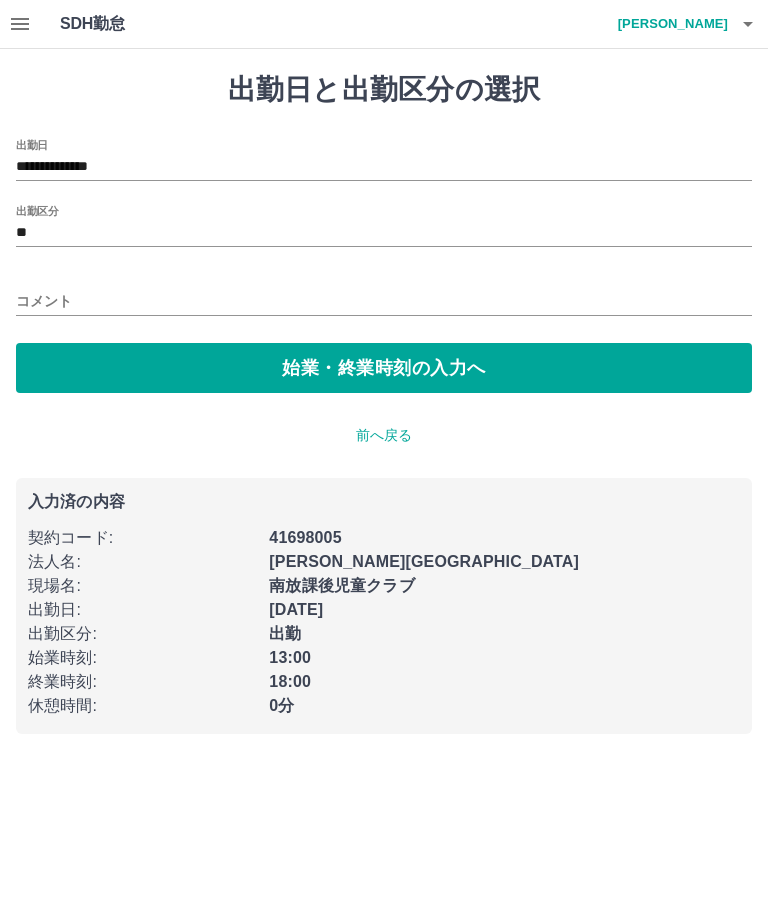 click on "始業・終業時刻の入力へ" at bounding box center (384, 368) 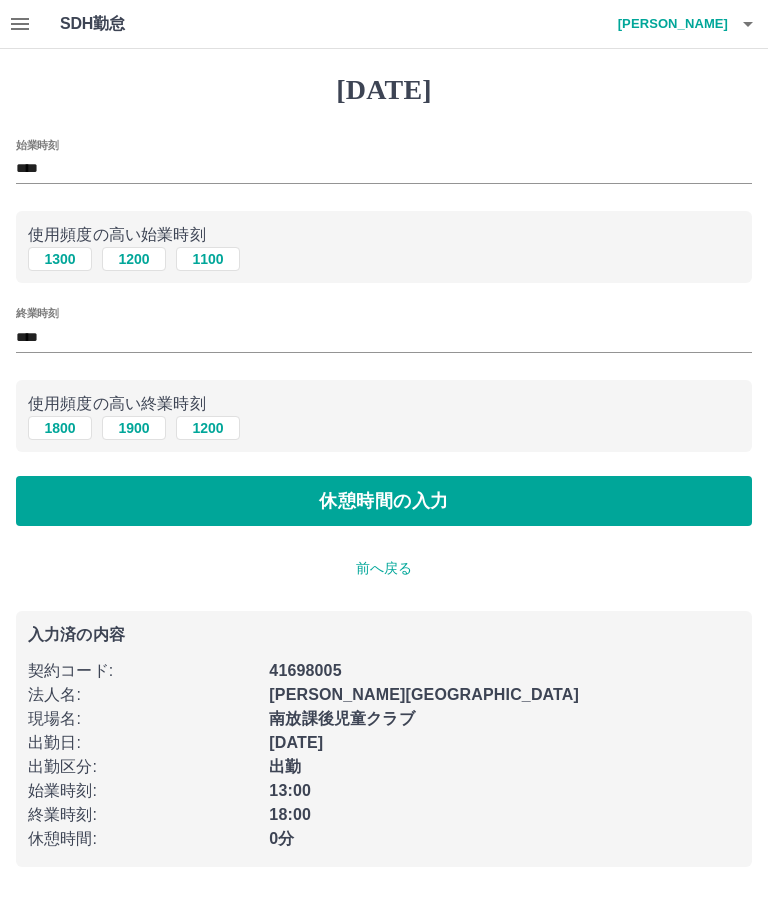 click on "[DATE] 始業時刻 **** 使用頻度の高い始業時刻 [DATE] [DATE] [DATE] 終業時刻 **** 使用頻度の高い終業時刻 [DATE] [DATE] [DATE] 休憩時間の入力 前へ戻る 入力済の内容 契約コード : 41698005 法人名 : [PERSON_NAME][GEOGRAPHIC_DATA] 現場名 : 南放課後児童クラブ 出勤日 : [DATE] 出勤区分 : 出勤 始業時刻 : 13:00 終業時刻 : 18:00 休憩時間 : 0分" at bounding box center [384, 470] 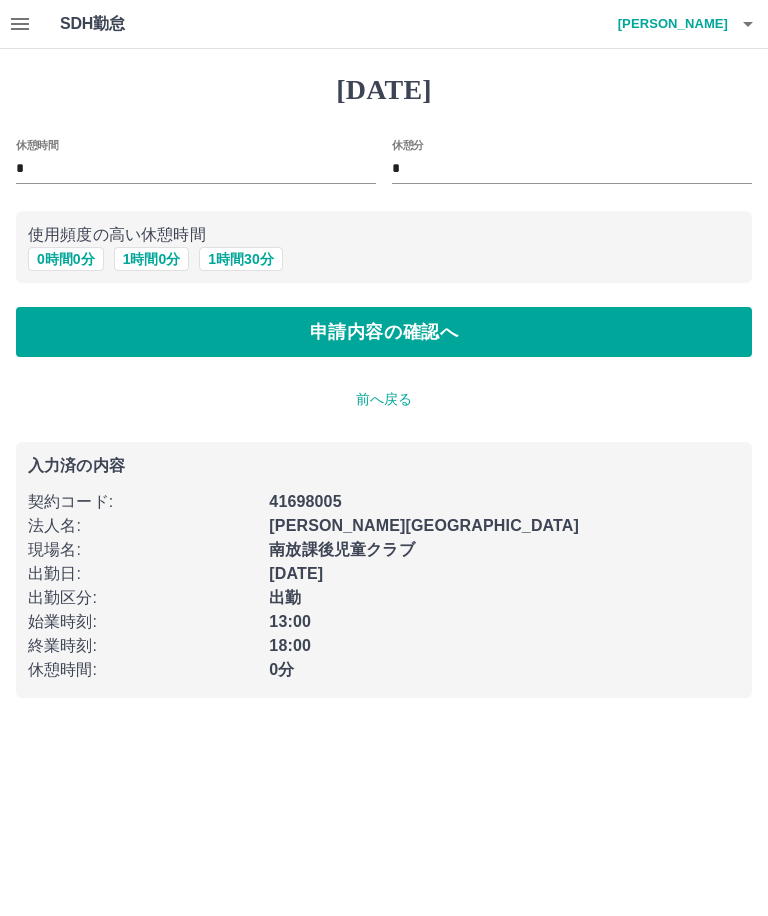 click on "申請内容の確認へ" at bounding box center [384, 332] 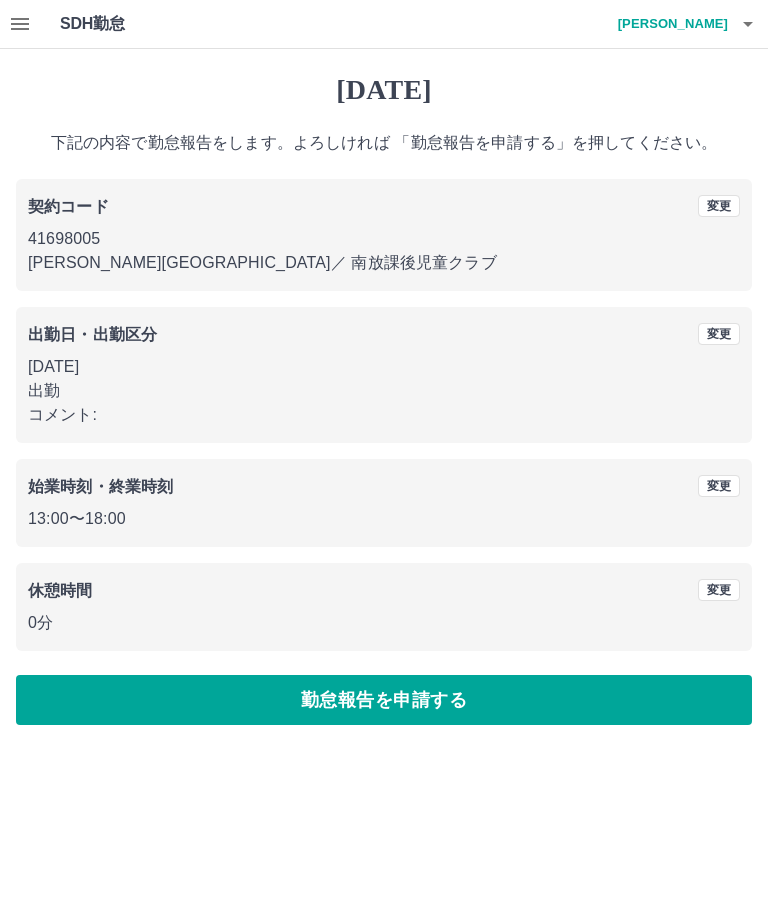 click on "勤怠報告を申請する" at bounding box center (384, 700) 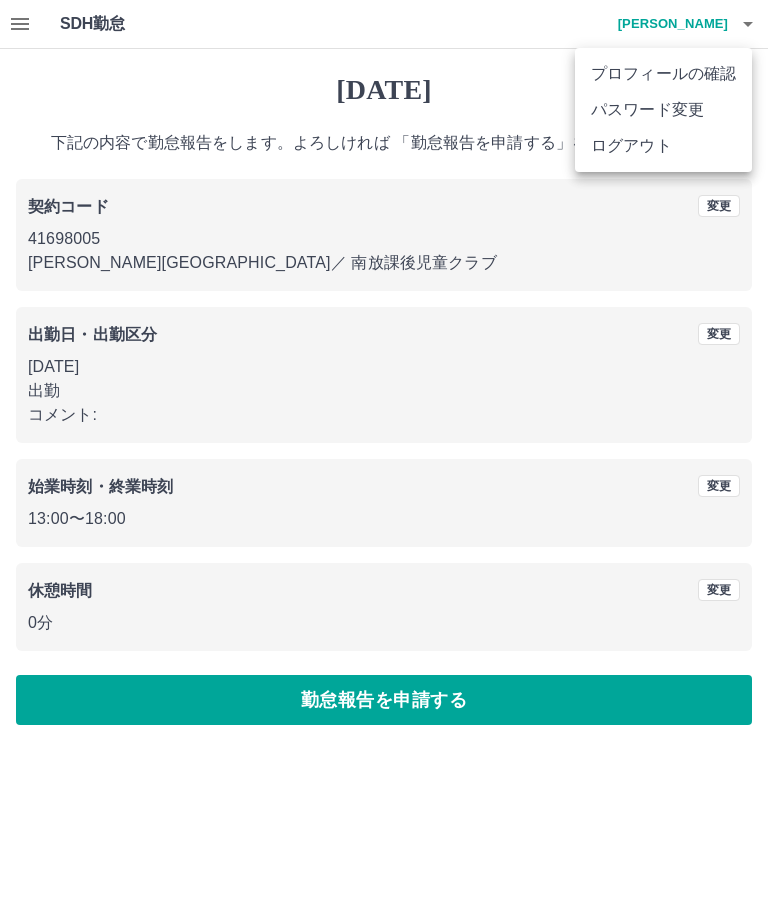 click on "ログアウト" at bounding box center [663, 146] 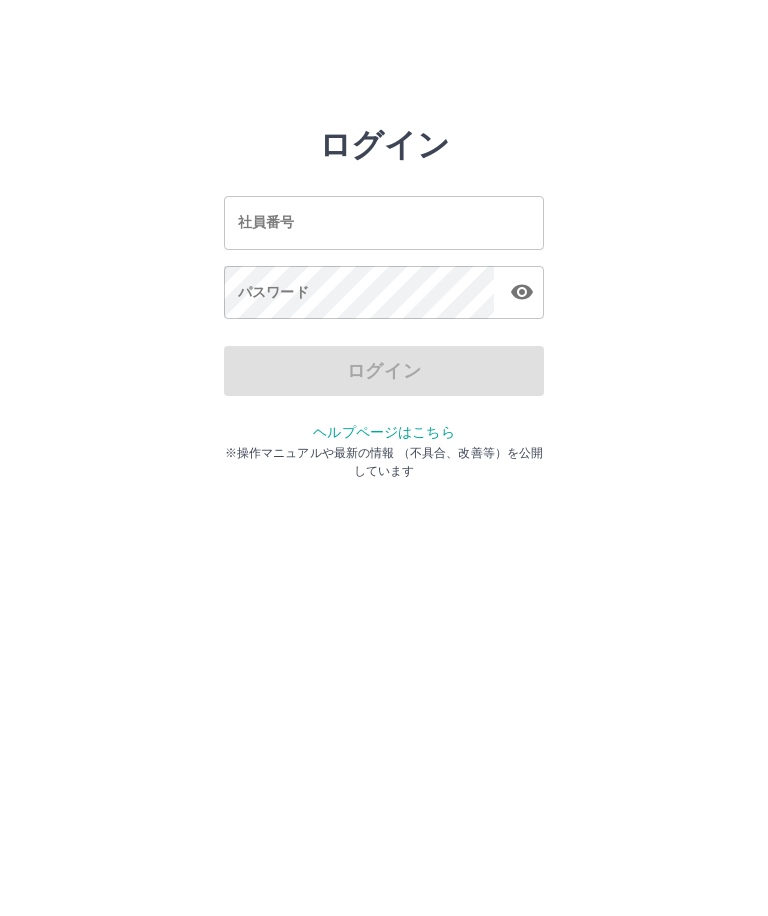 scroll, scrollTop: 0, scrollLeft: 0, axis: both 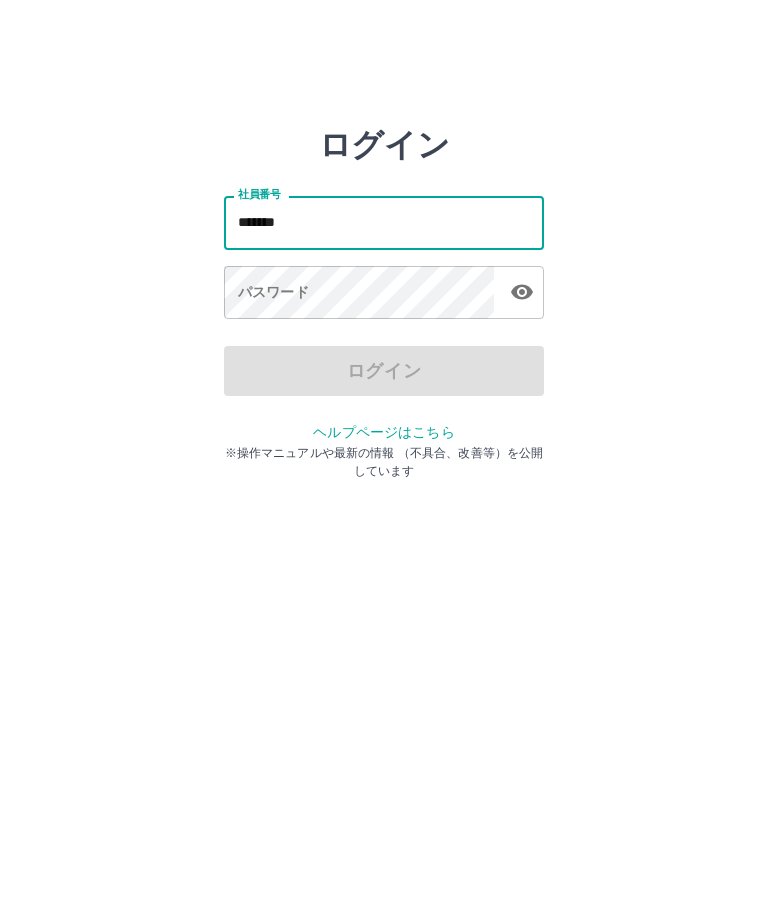 type on "*******" 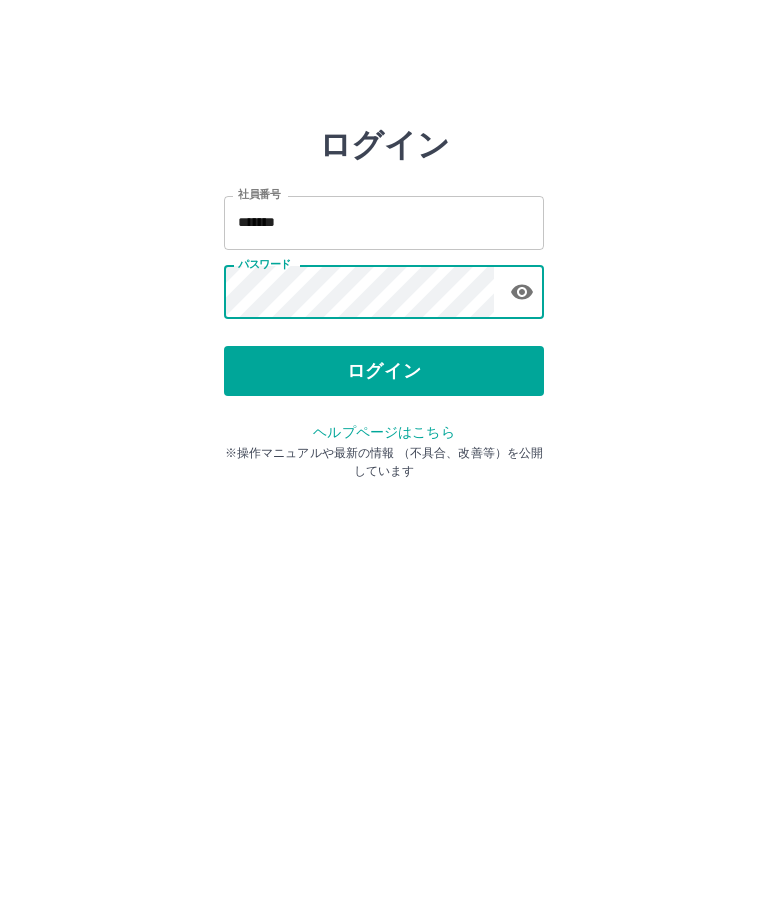click on "ログイン" at bounding box center [384, 371] 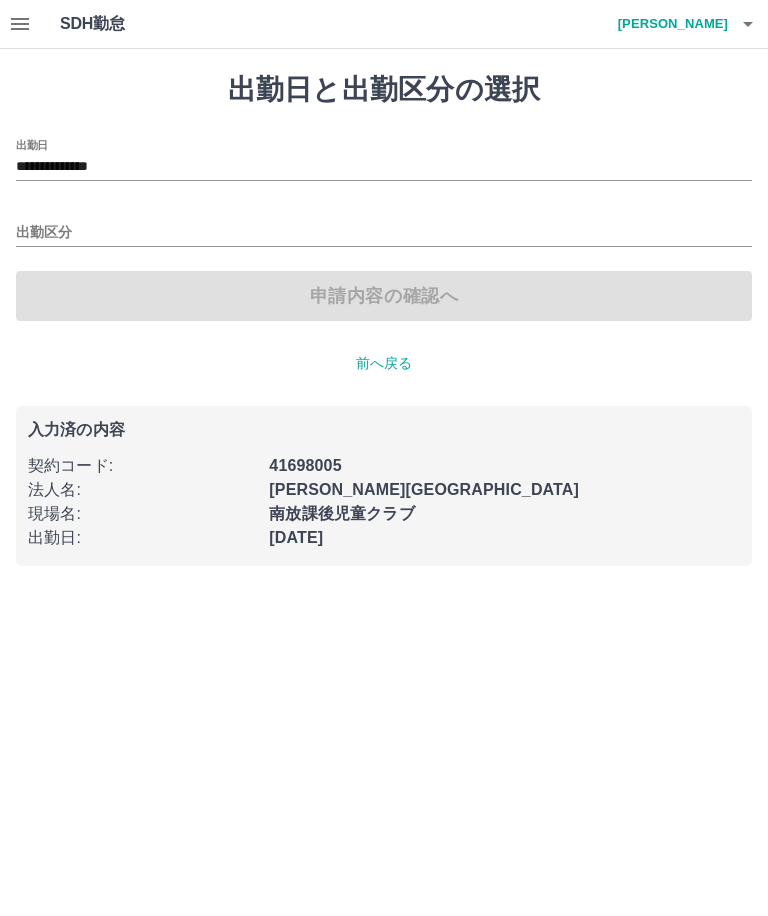 scroll, scrollTop: 0, scrollLeft: 0, axis: both 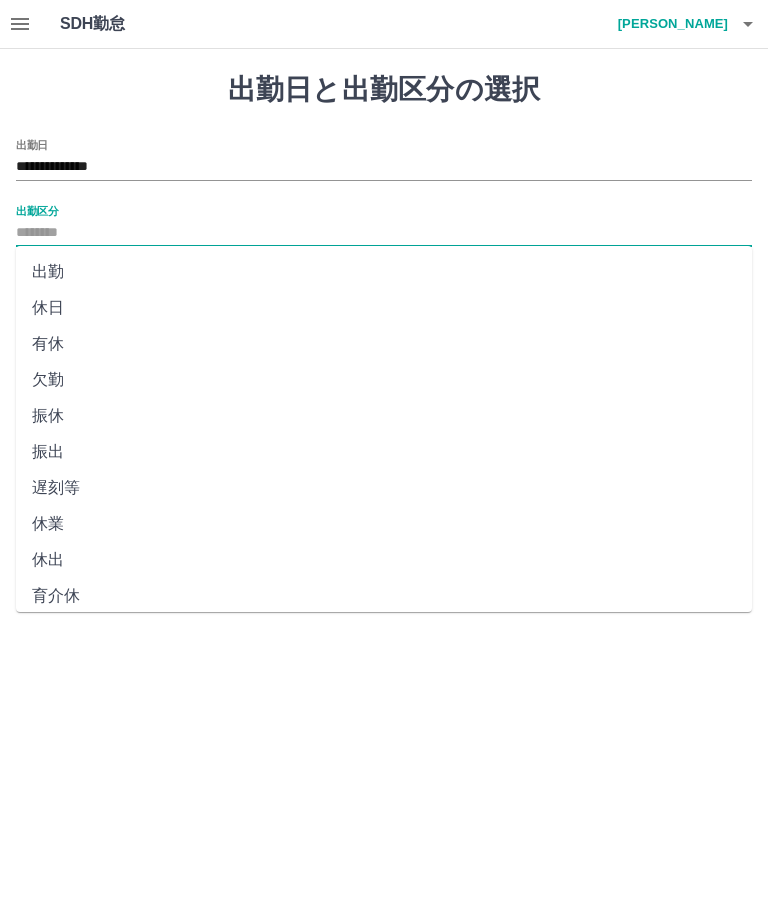 click on "出勤" at bounding box center (384, 272) 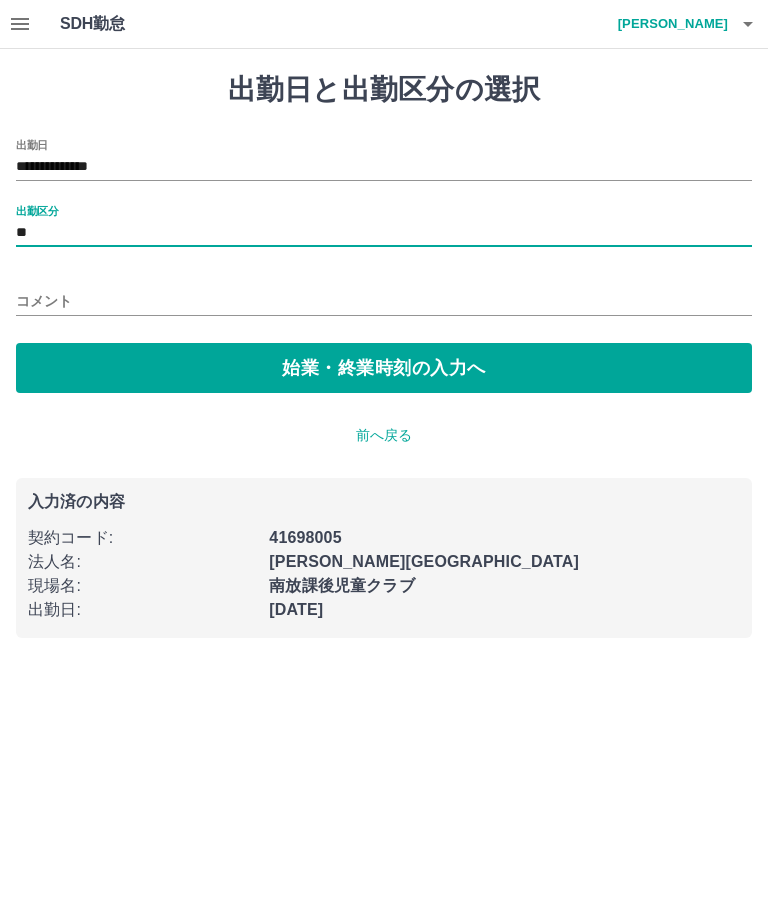 click on "始業・終業時刻の入力へ" at bounding box center [384, 368] 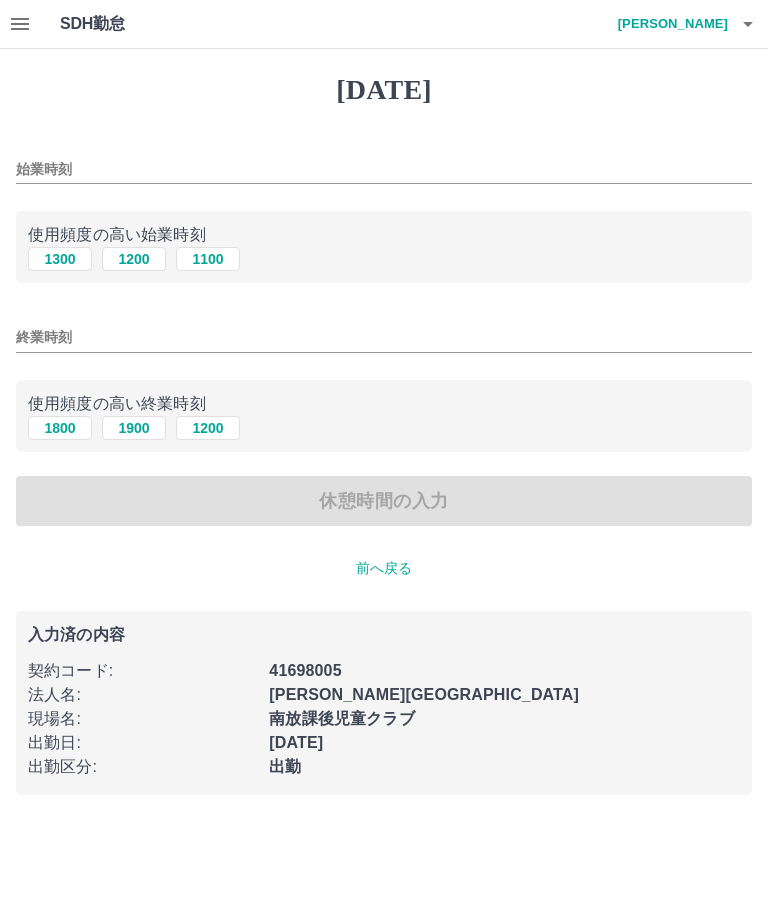 click on "1300" at bounding box center (60, 259) 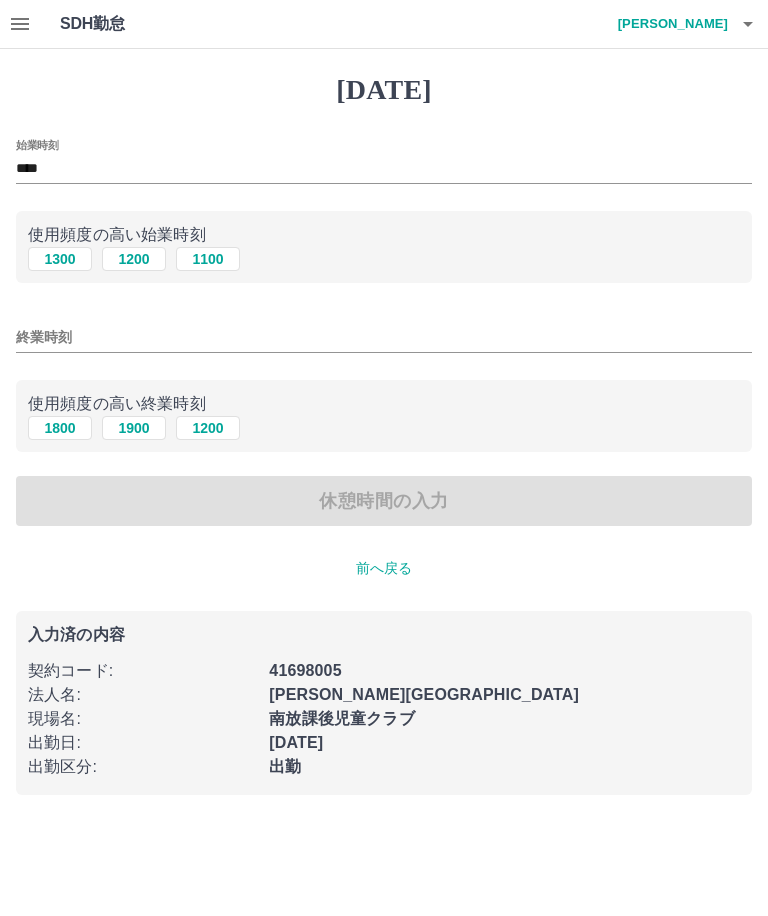 click on "1800" at bounding box center (60, 428) 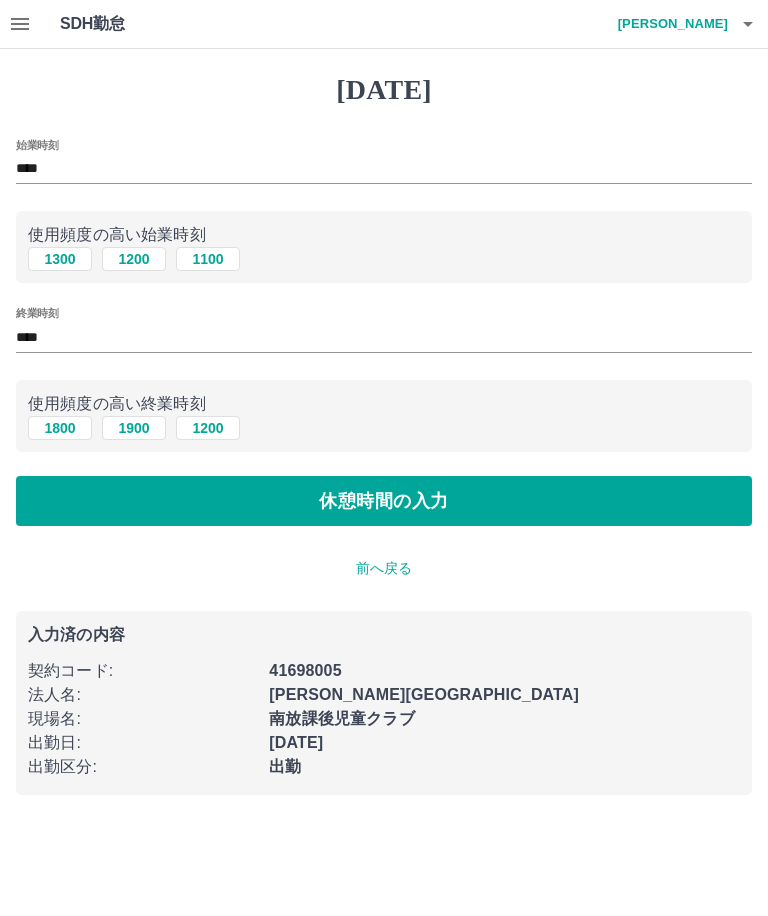 click on "休憩時間の入力" at bounding box center [384, 501] 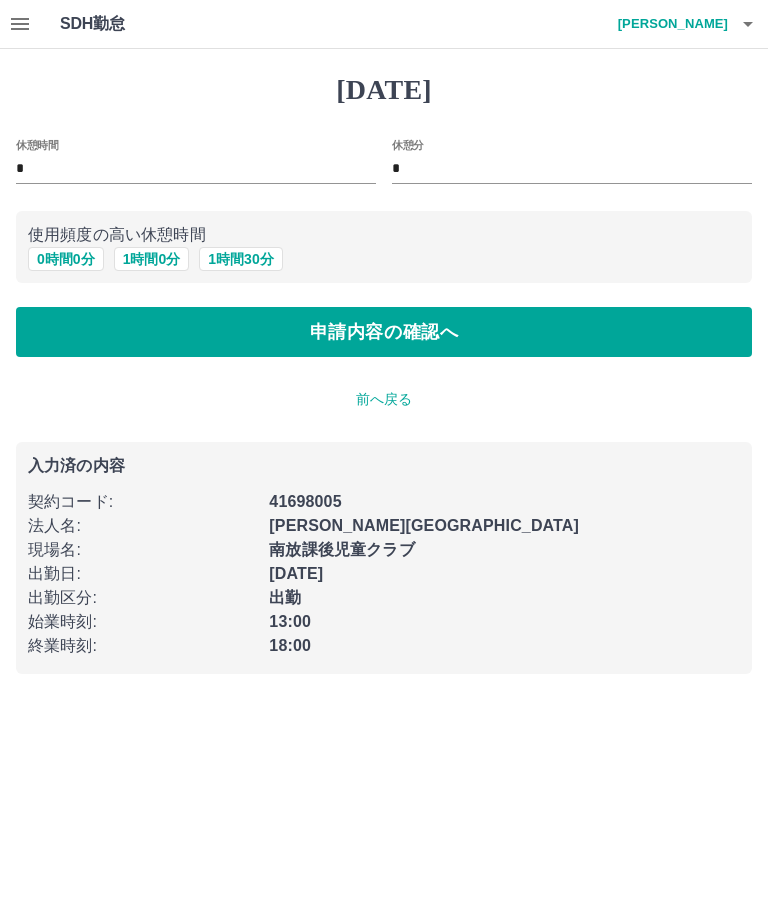 click on "0 時間 0 分" at bounding box center [66, 259] 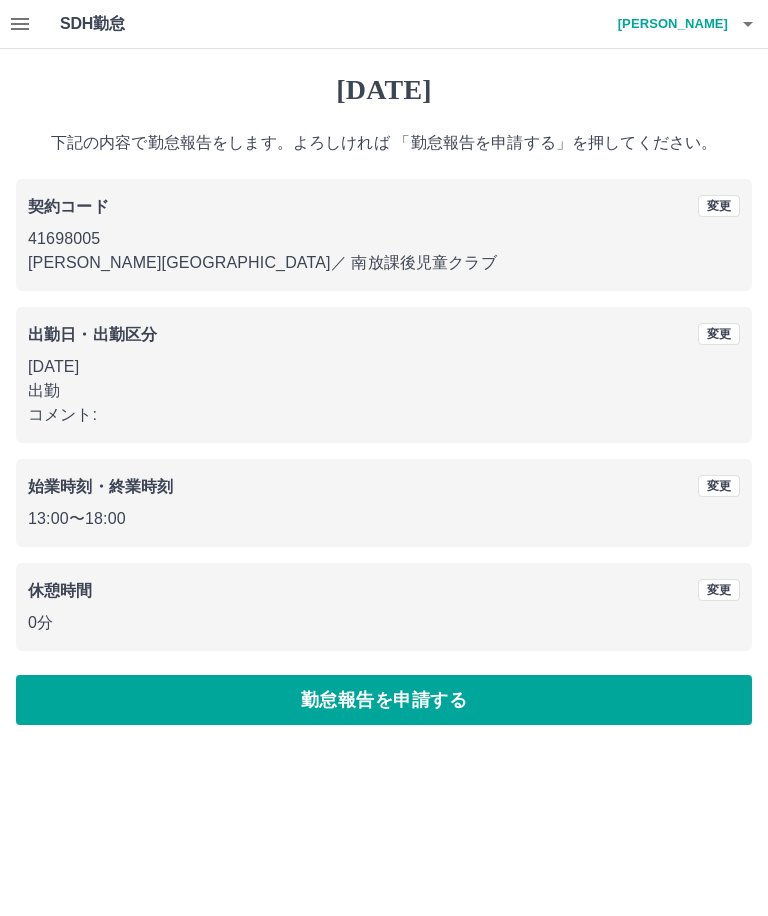 click on "勤怠報告を申請する" at bounding box center [384, 700] 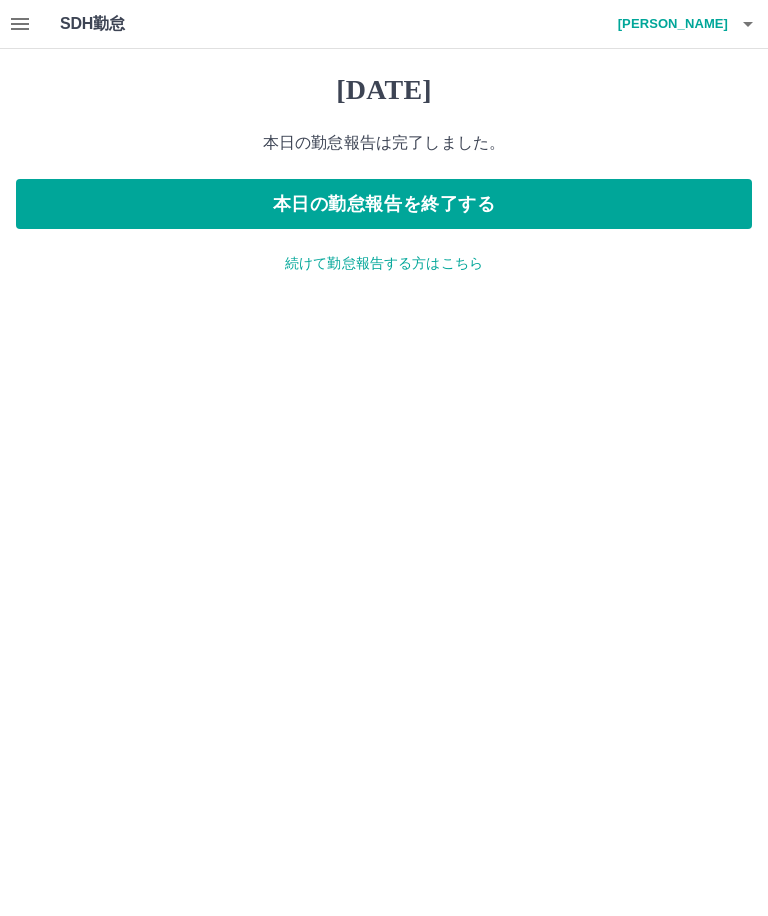 click on "本日の勤怠報告を終了する" at bounding box center (384, 204) 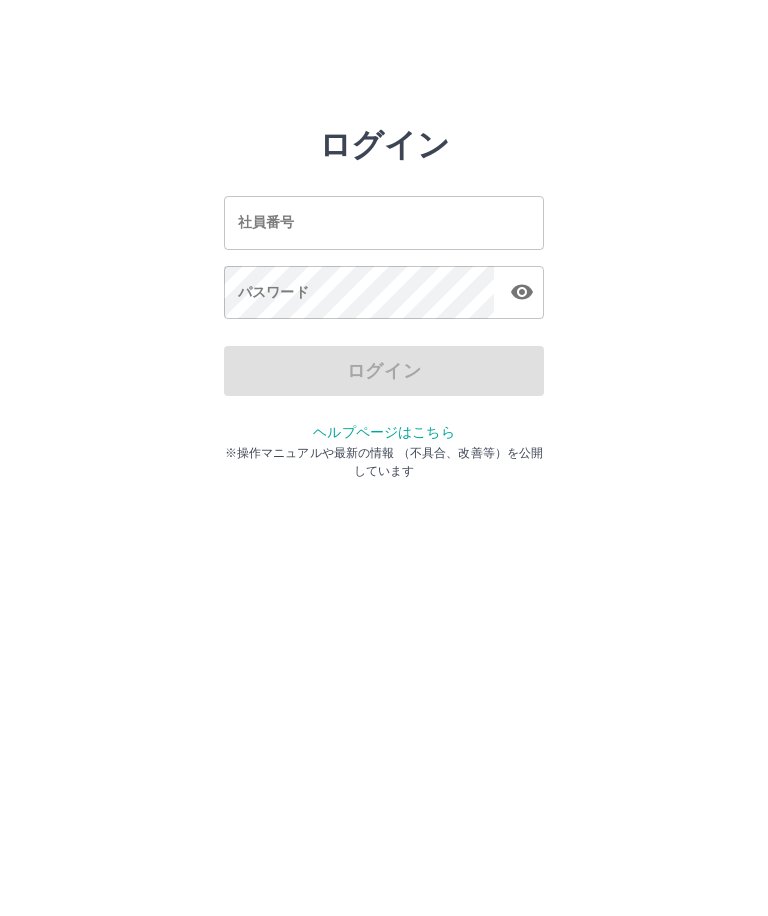 scroll, scrollTop: 0, scrollLeft: 0, axis: both 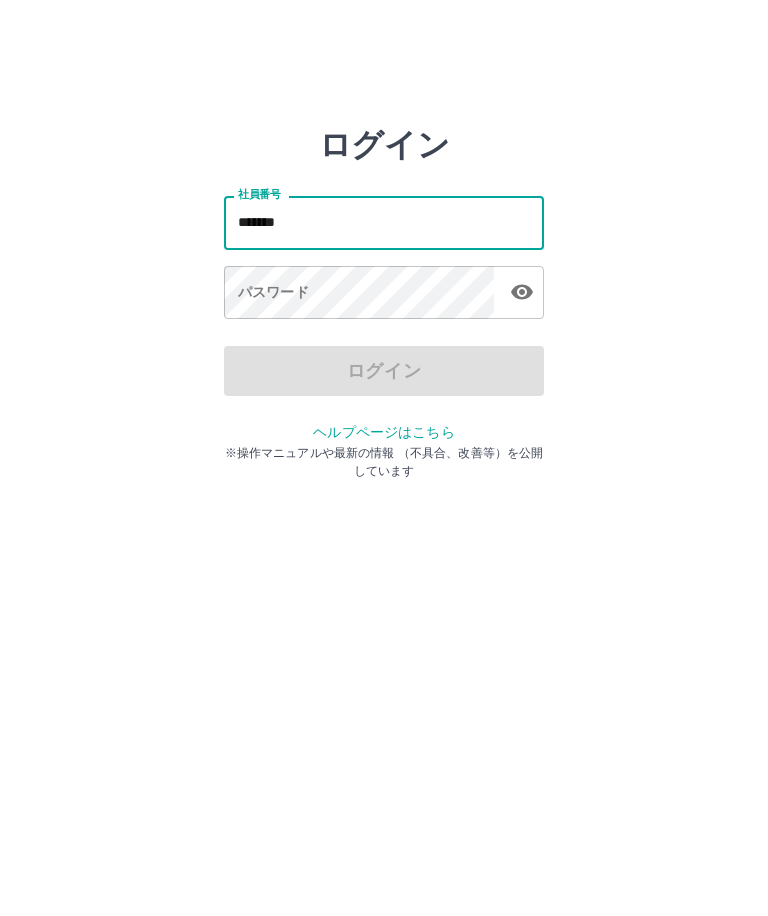 type on "*******" 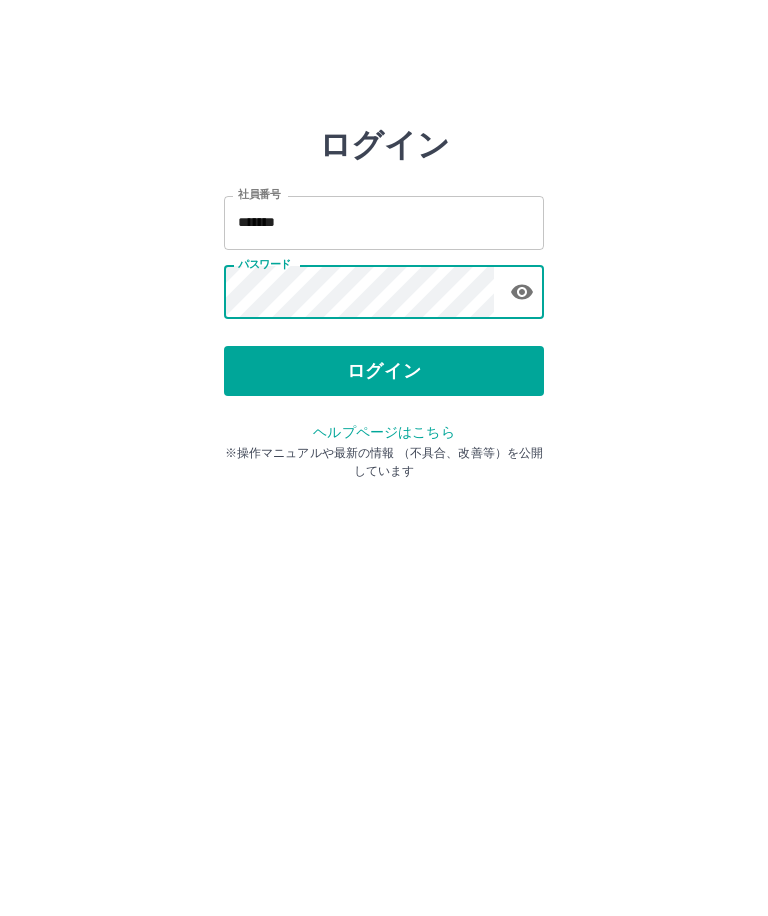 click on "ログイン" at bounding box center (384, 371) 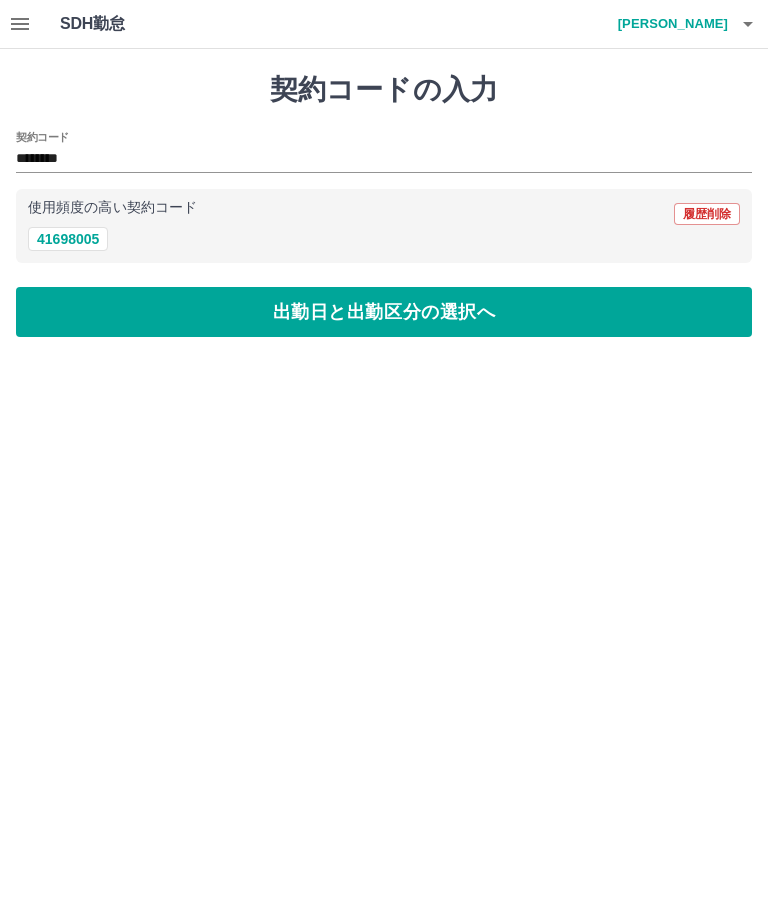 scroll, scrollTop: 0, scrollLeft: 0, axis: both 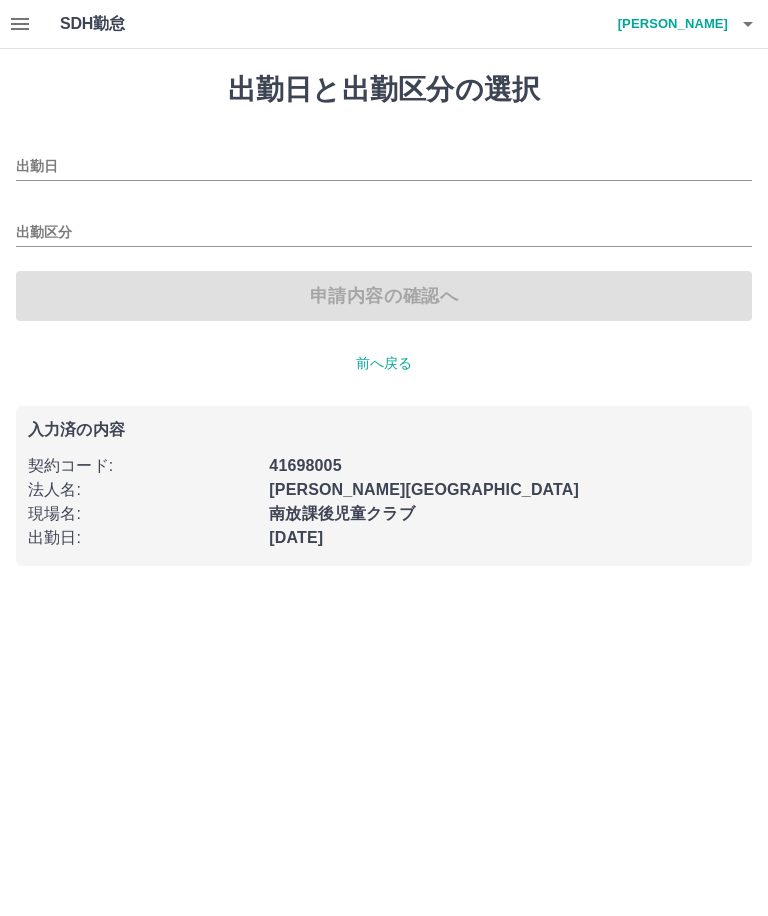 type on "**********" 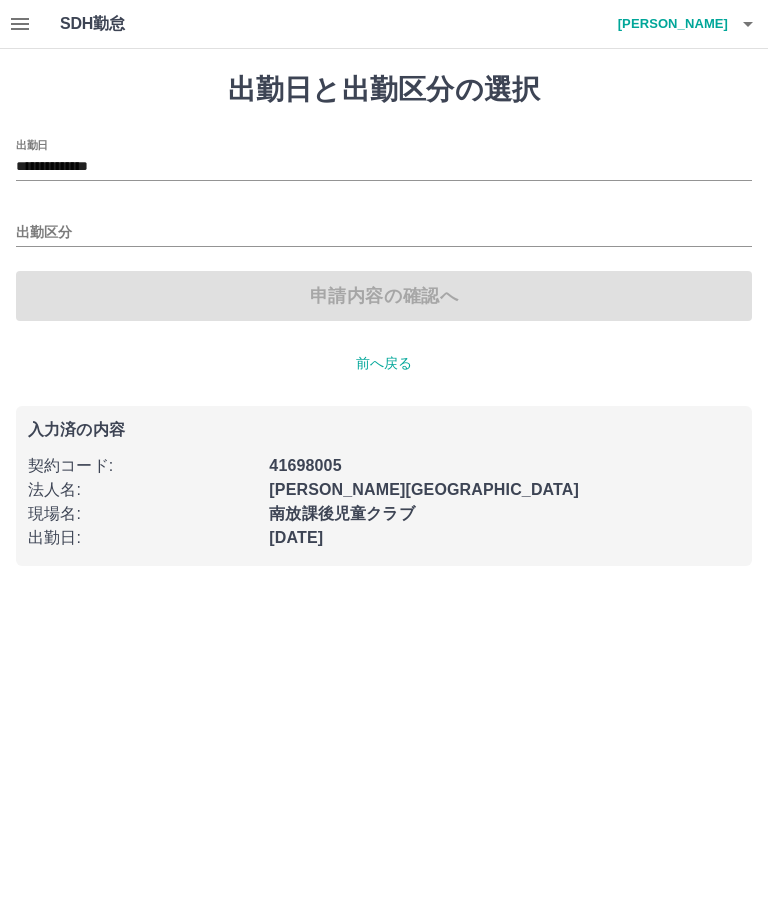 click on "出勤区分" at bounding box center (384, 233) 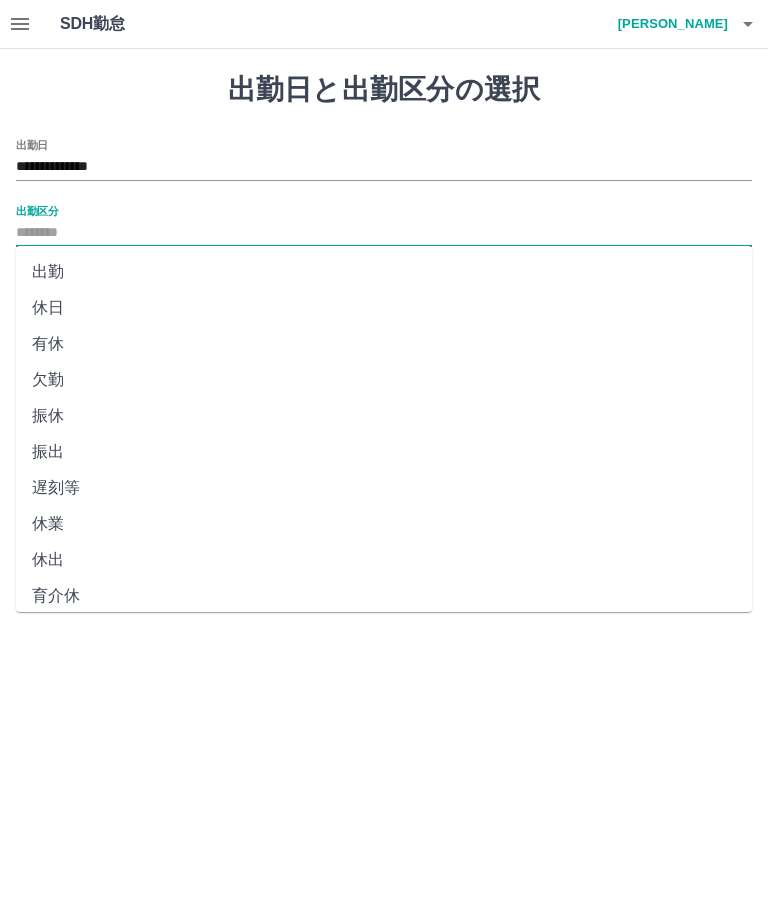 click on "出勤" at bounding box center [384, 272] 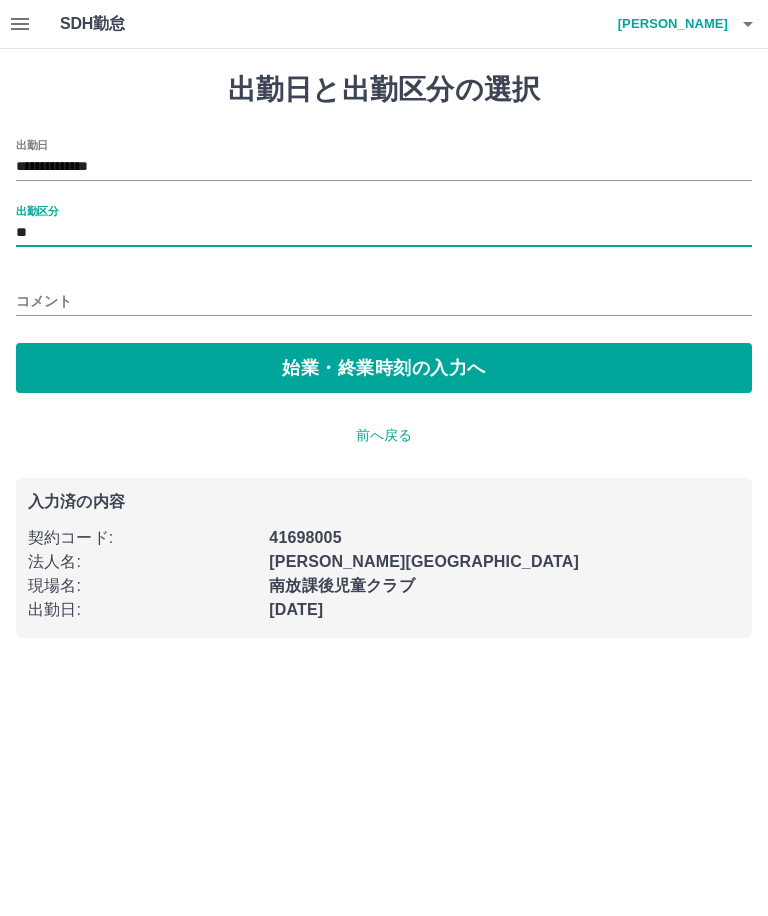 click on "始業・終業時刻の入力へ" at bounding box center (384, 368) 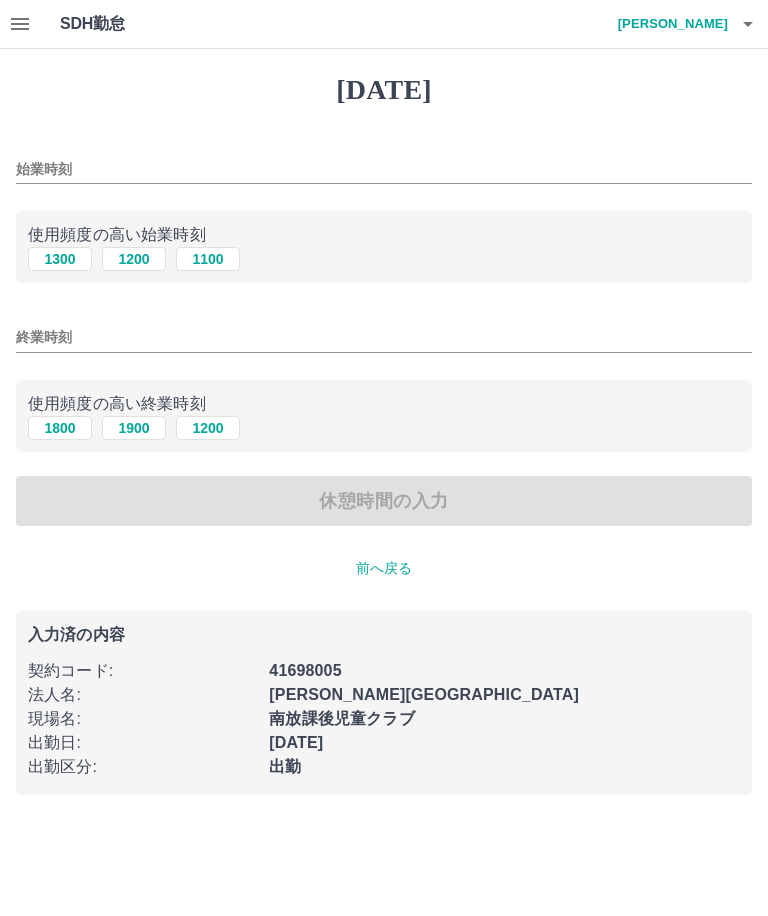 click on "1200" at bounding box center (134, 259) 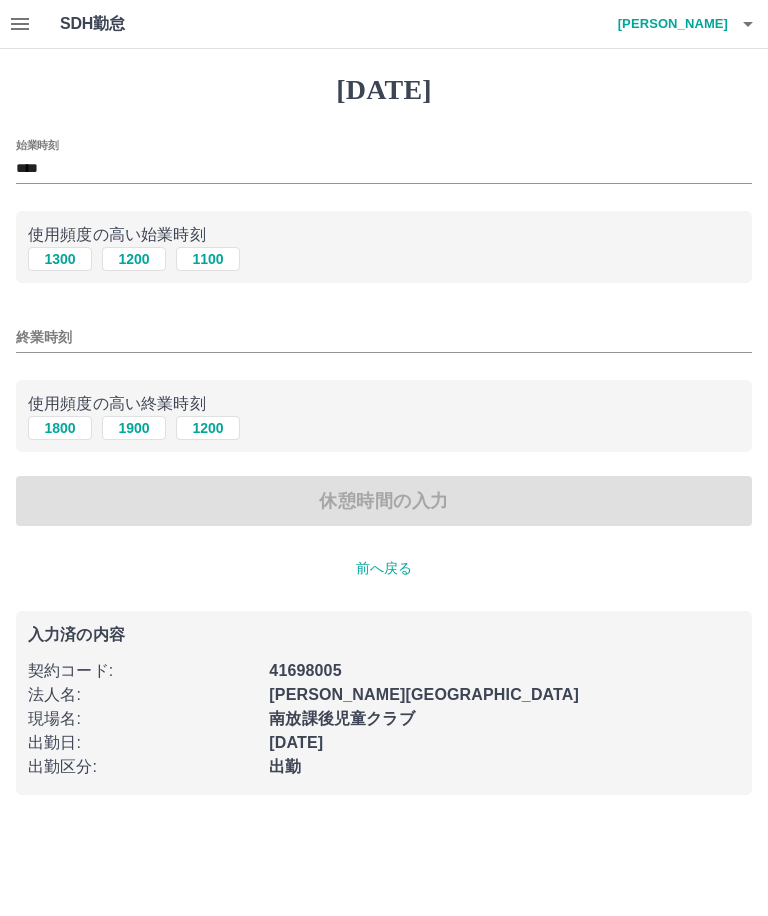 click on "終業時刻" at bounding box center (384, 337) 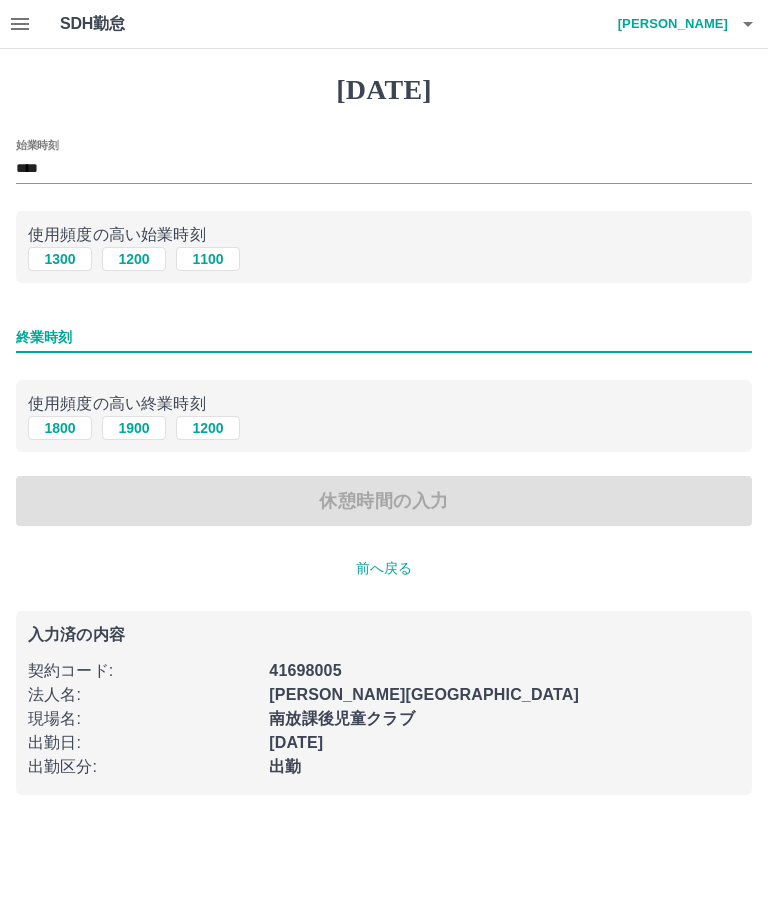 click on "1900" at bounding box center (134, 428) 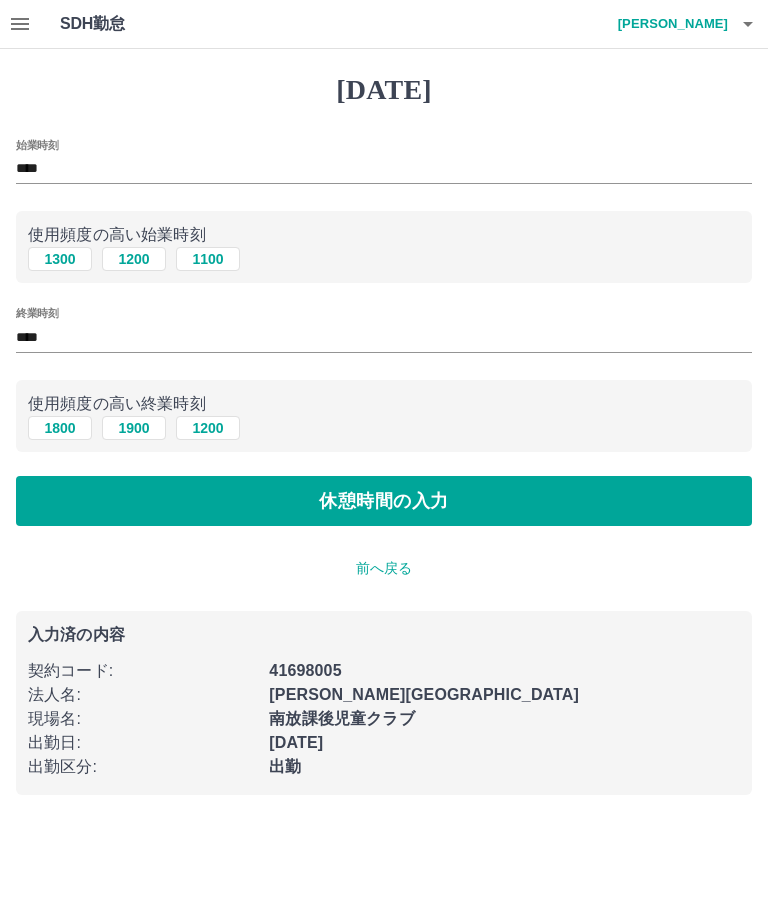 click on "休憩時間の入力" at bounding box center (384, 501) 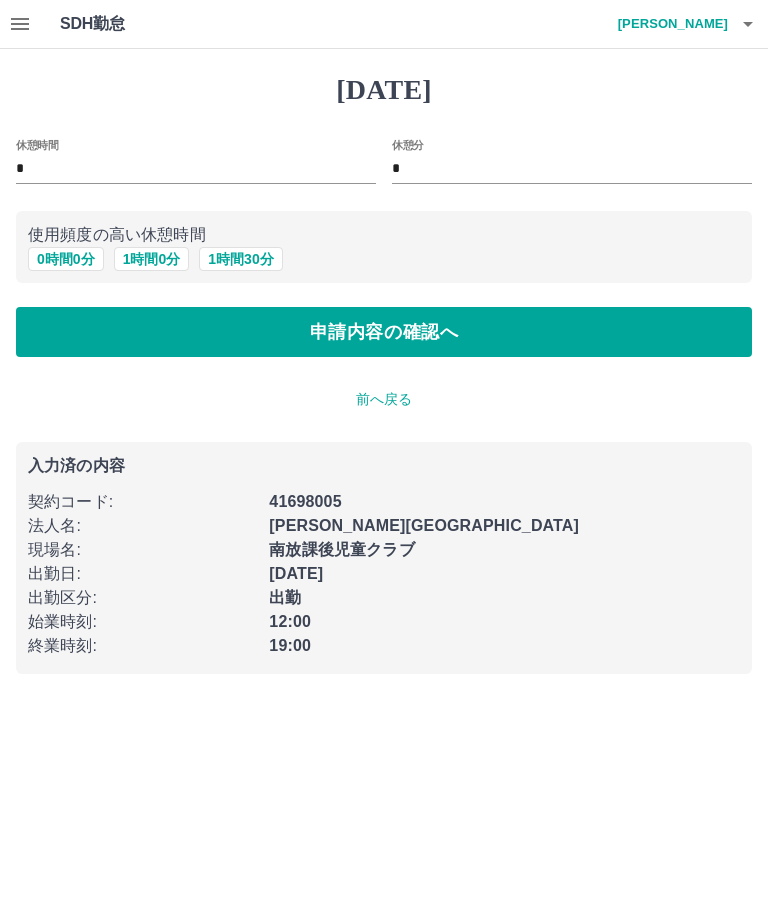 click on "1 時間 0 分" at bounding box center (152, 259) 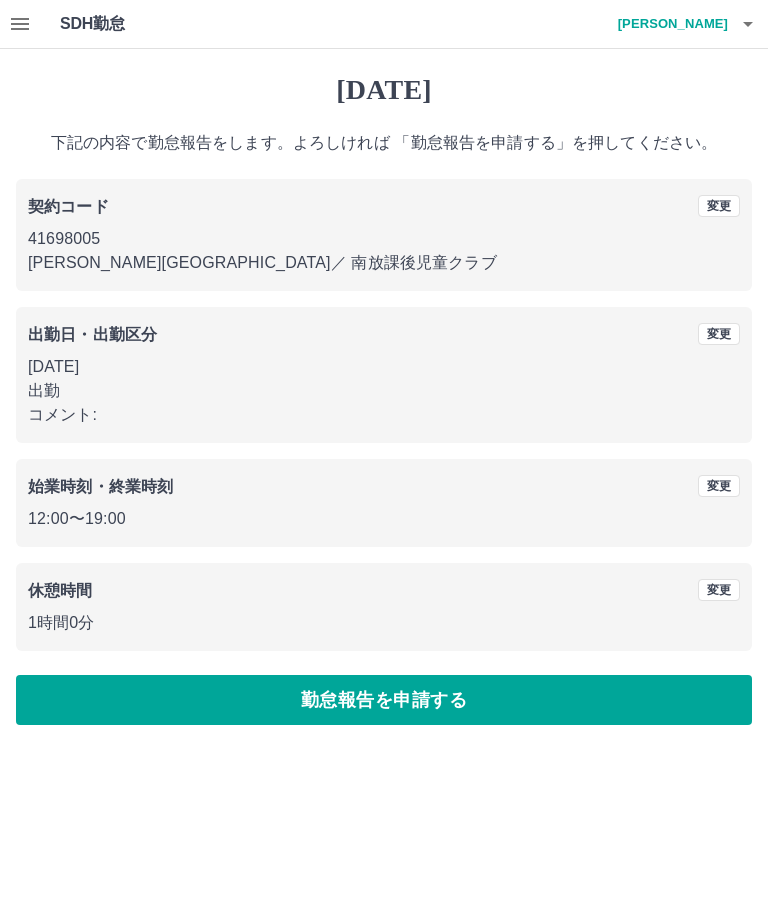 click on "勤怠報告を申請する" at bounding box center (384, 700) 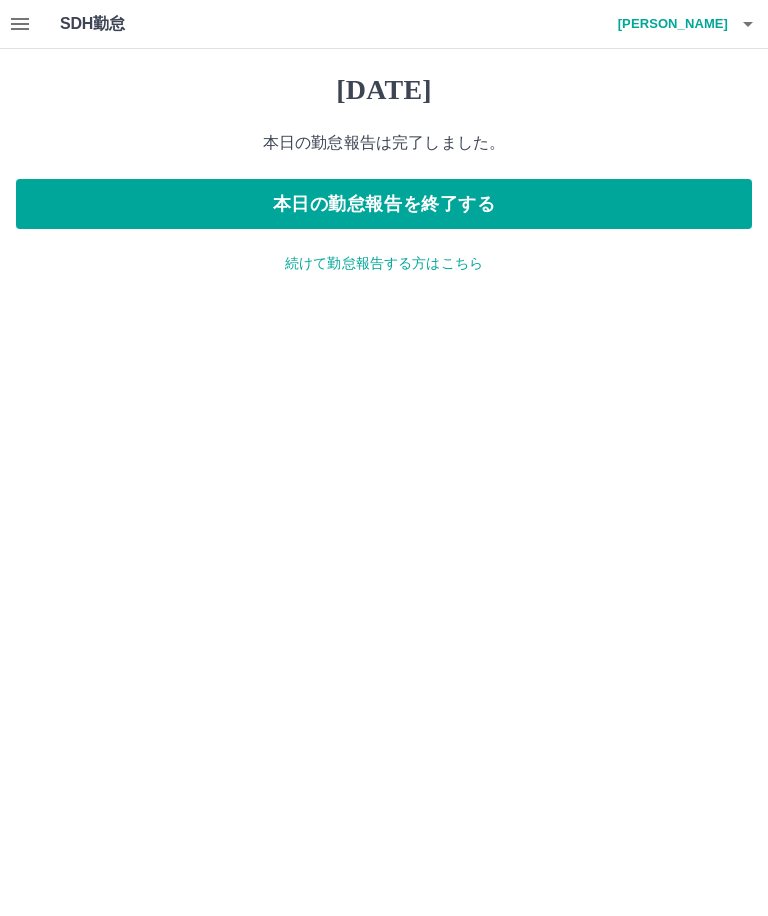 click on "SDH勤怠 田中　秀子 2025年07月01日(火) 本日の勤怠報告は完了しました。 本日の勤怠報告を終了する 続けて勤怠報告する方はこちら SDH勤怠" at bounding box center (384, 149) 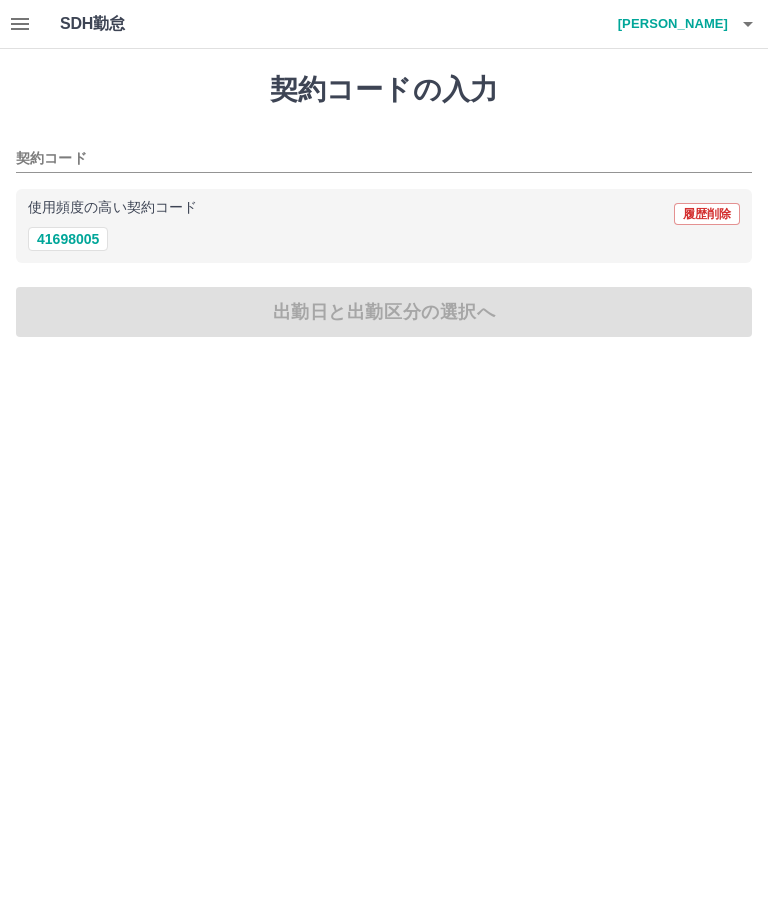 click on "41698005" at bounding box center [68, 239] 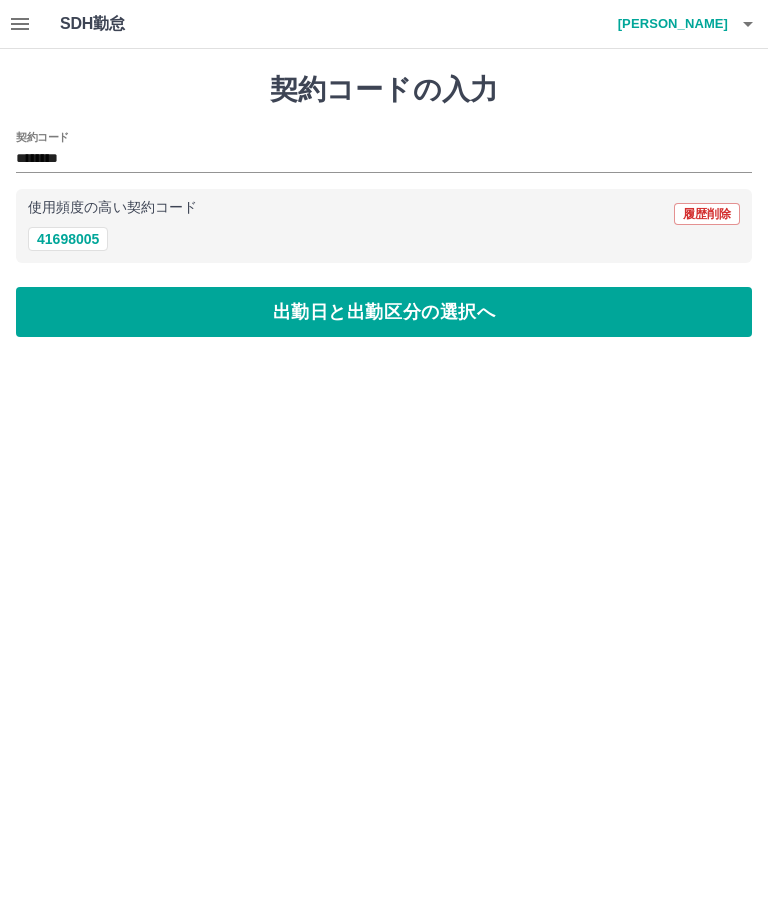click on "出勤日と出勤区分の選択へ" at bounding box center (384, 312) 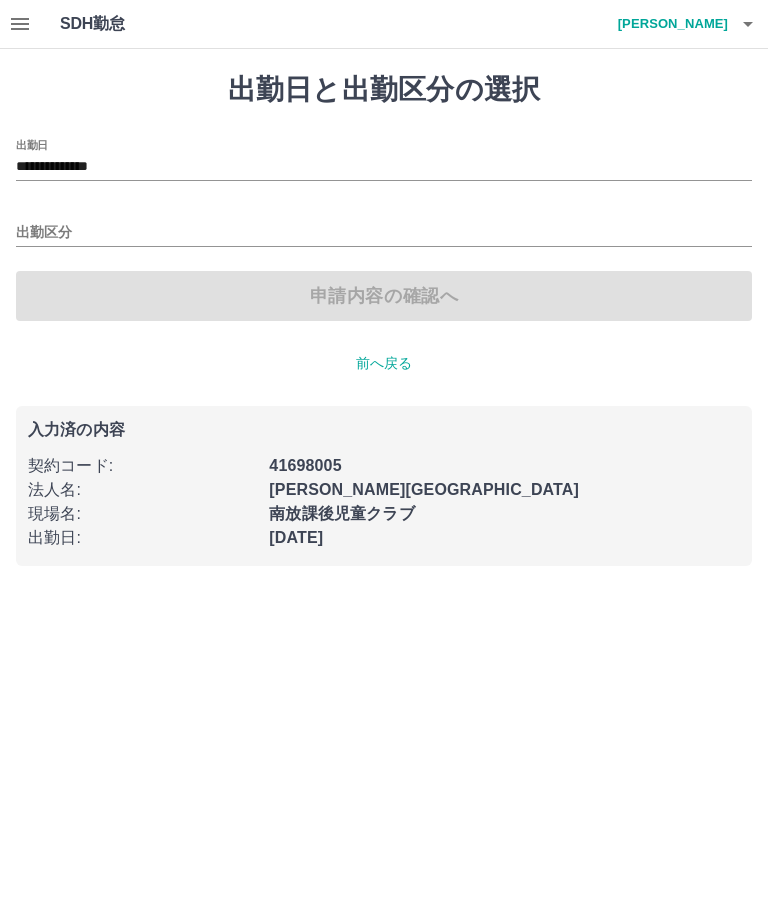 click on "**********" at bounding box center [384, 167] 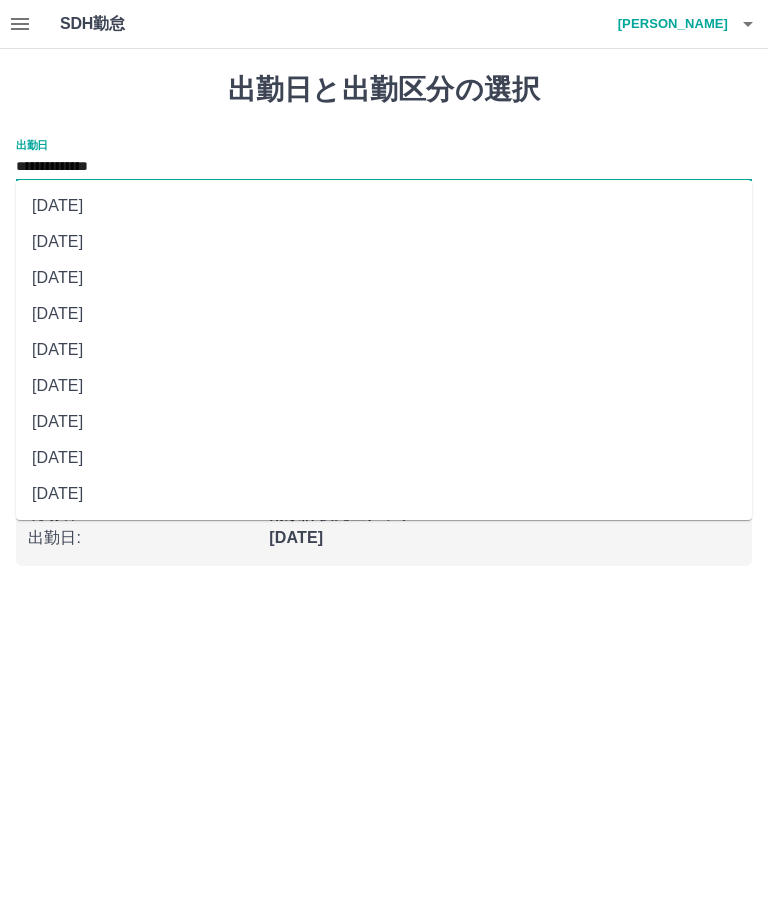 click on "2025年07月02日(水)" at bounding box center [384, 206] 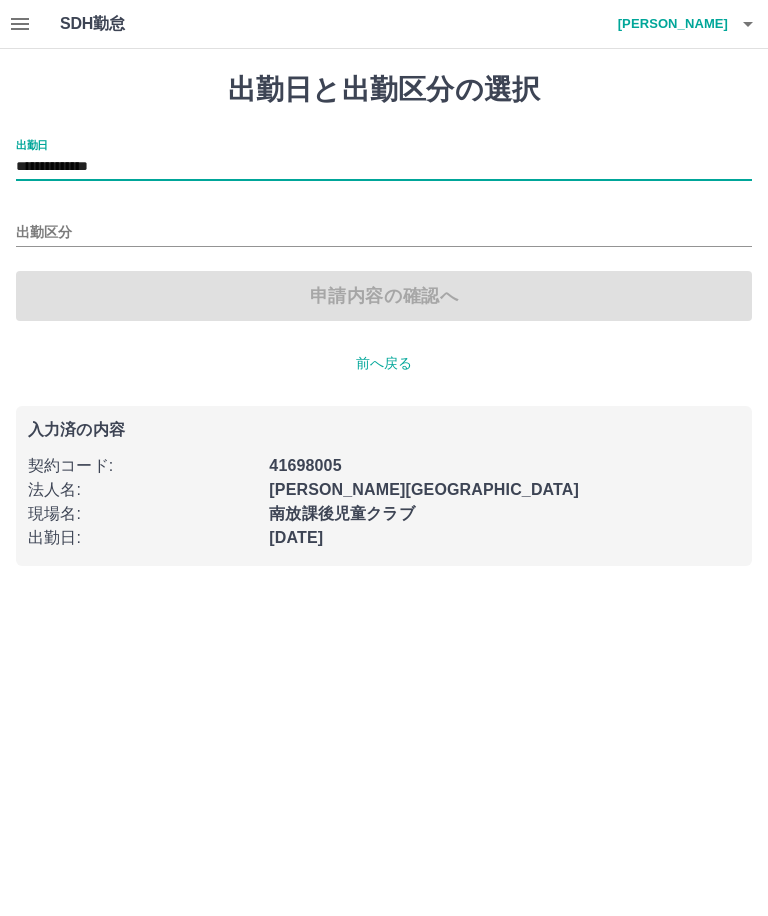 click on "出勤区分" at bounding box center [384, 233] 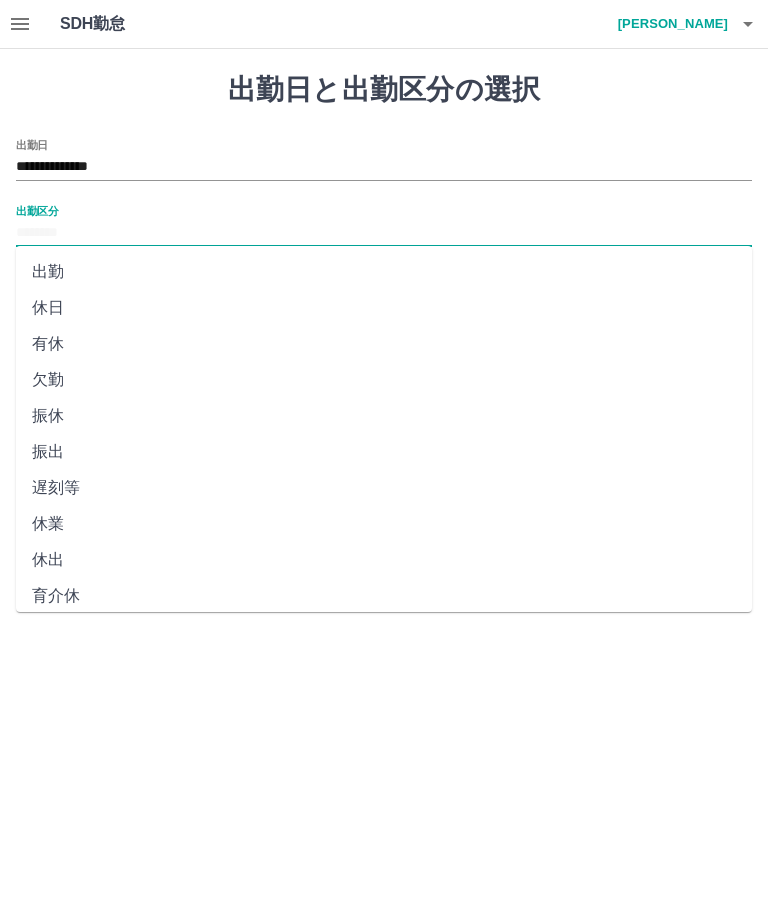 click on "休日" at bounding box center [384, 308] 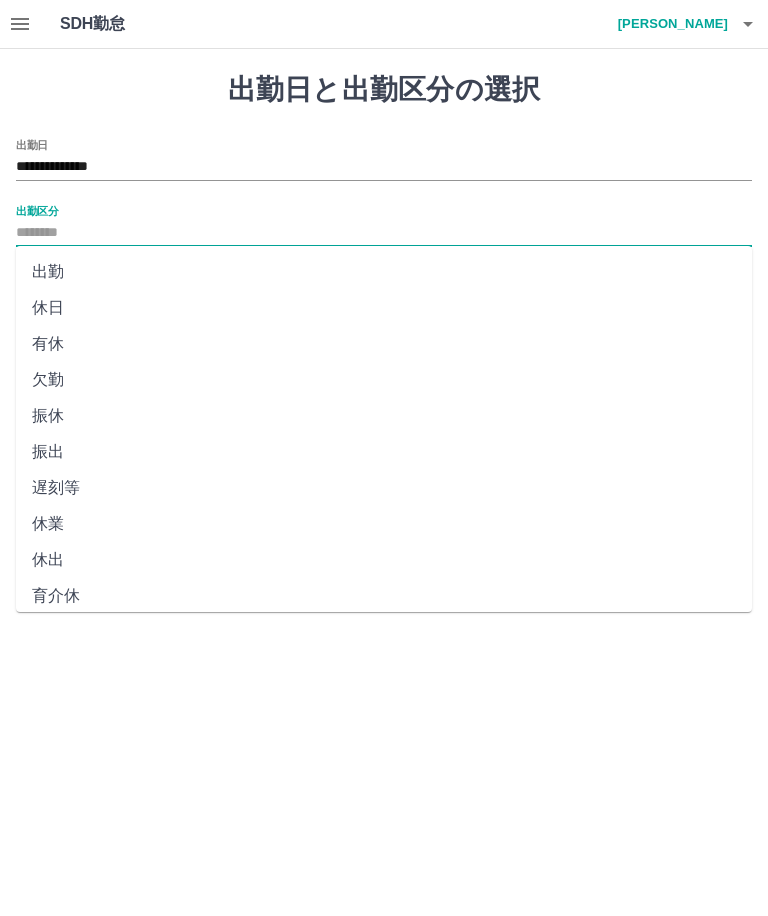 type on "**" 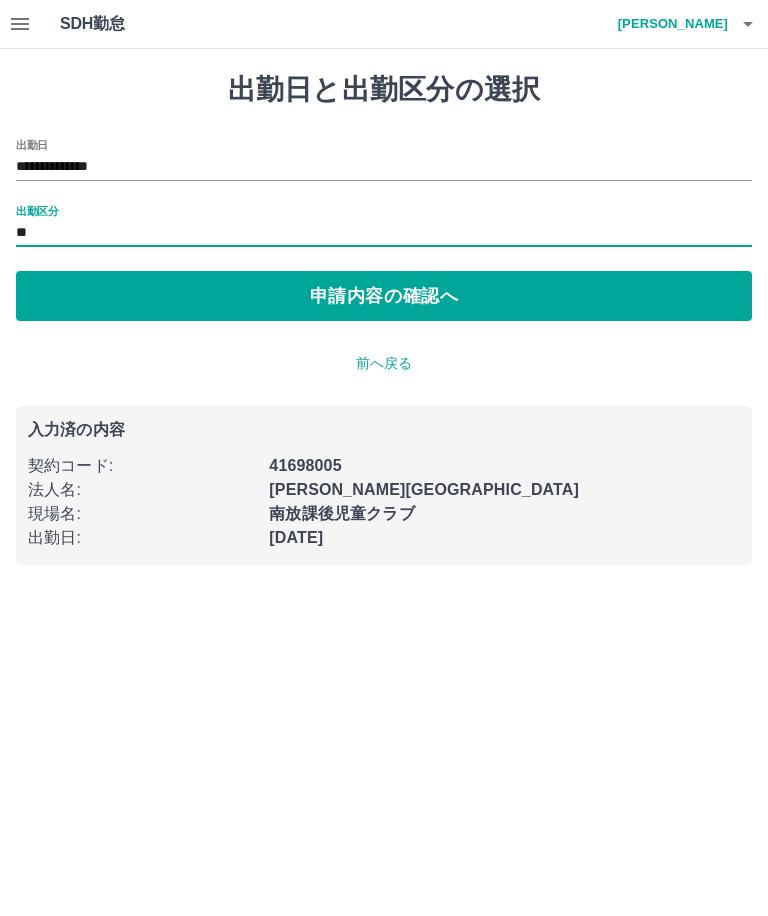 click on "申請内容の確認へ" at bounding box center [384, 296] 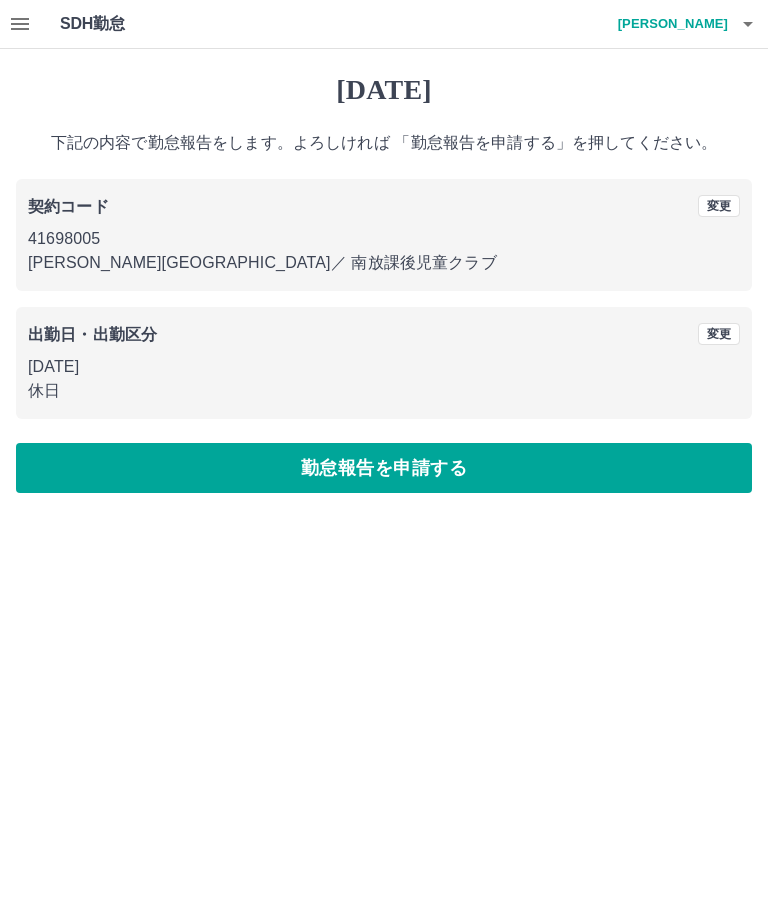 click on "勤怠報告を申請する" at bounding box center [384, 468] 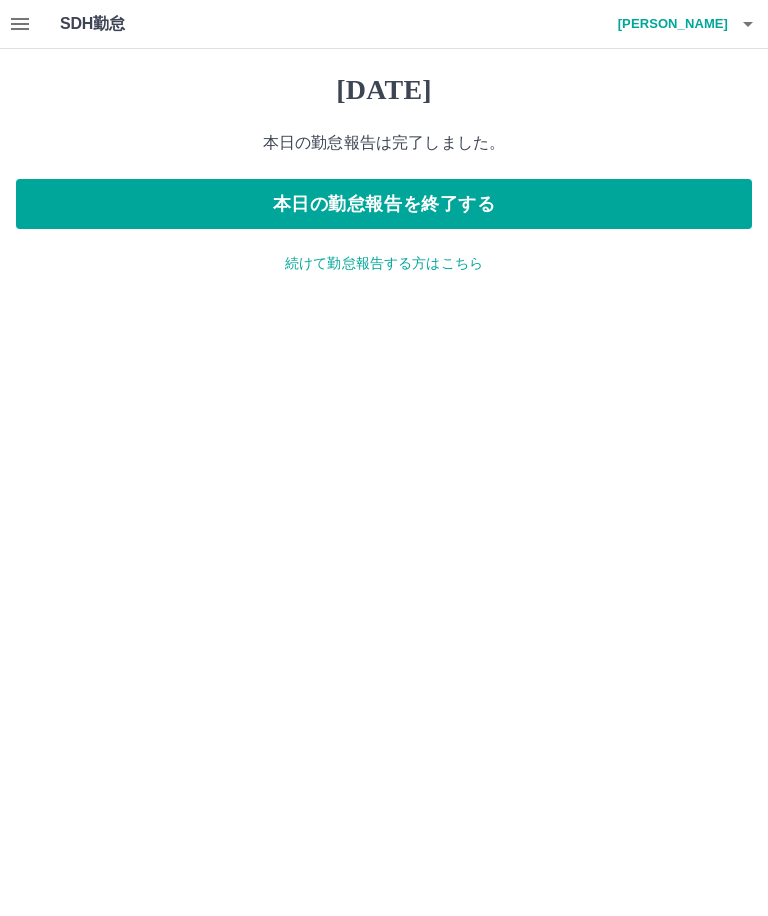 click on "本日の勤怠報告を終了する" at bounding box center [384, 204] 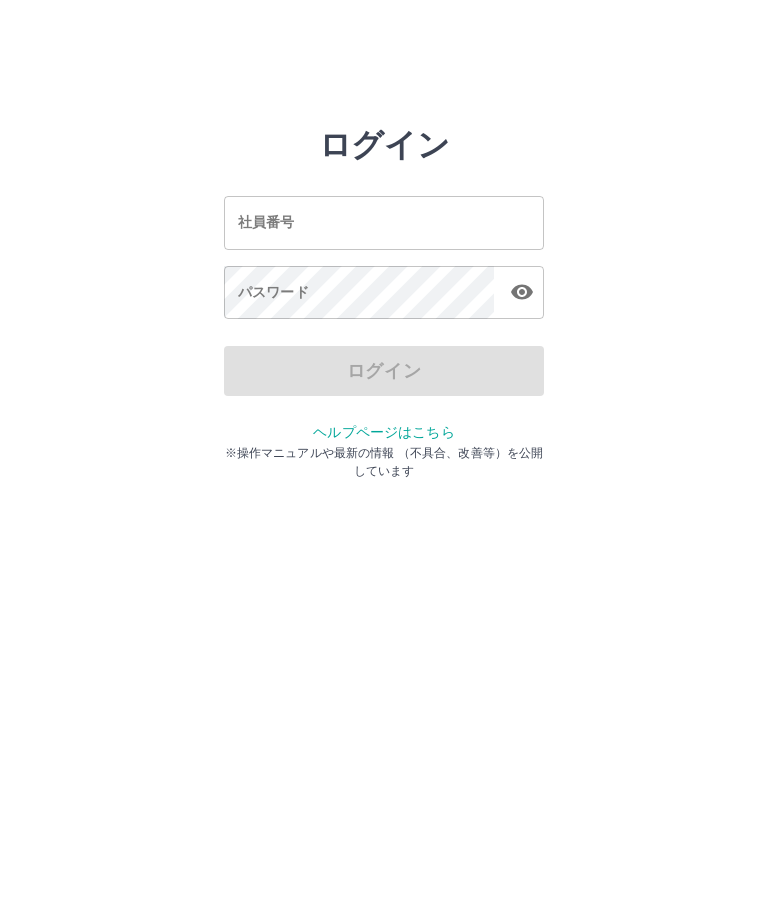 scroll, scrollTop: 0, scrollLeft: 0, axis: both 